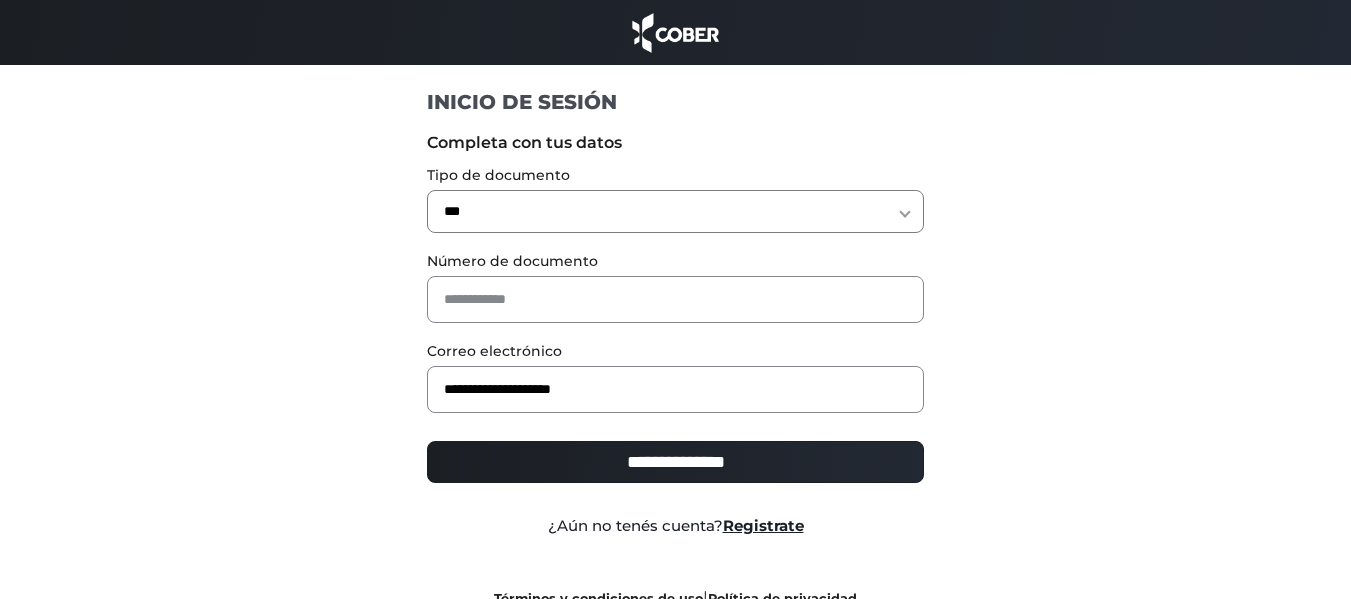 select on "***" 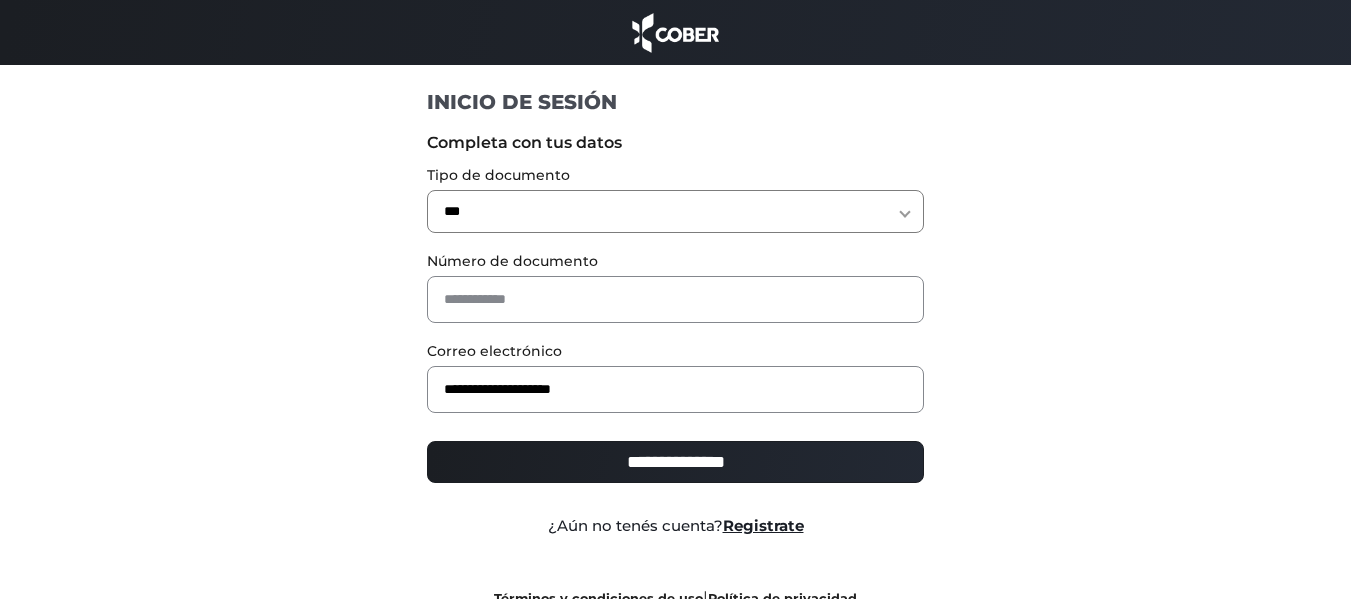 scroll, scrollTop: 0, scrollLeft: 0, axis: both 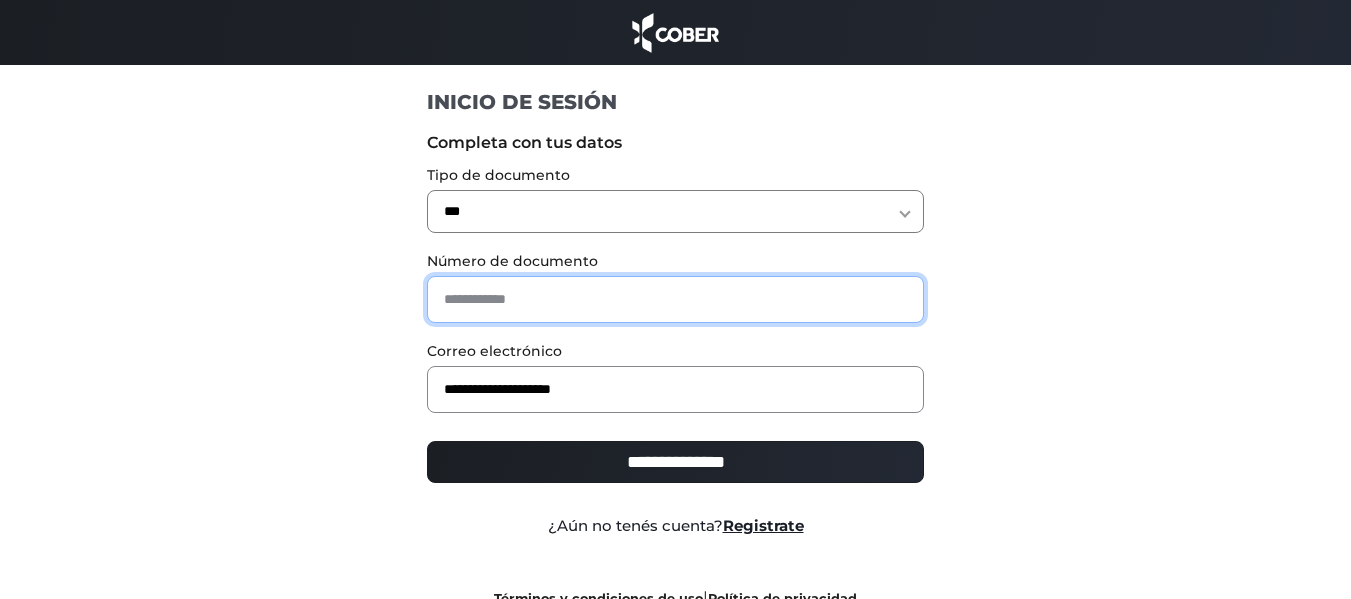 click at bounding box center (675, 299) 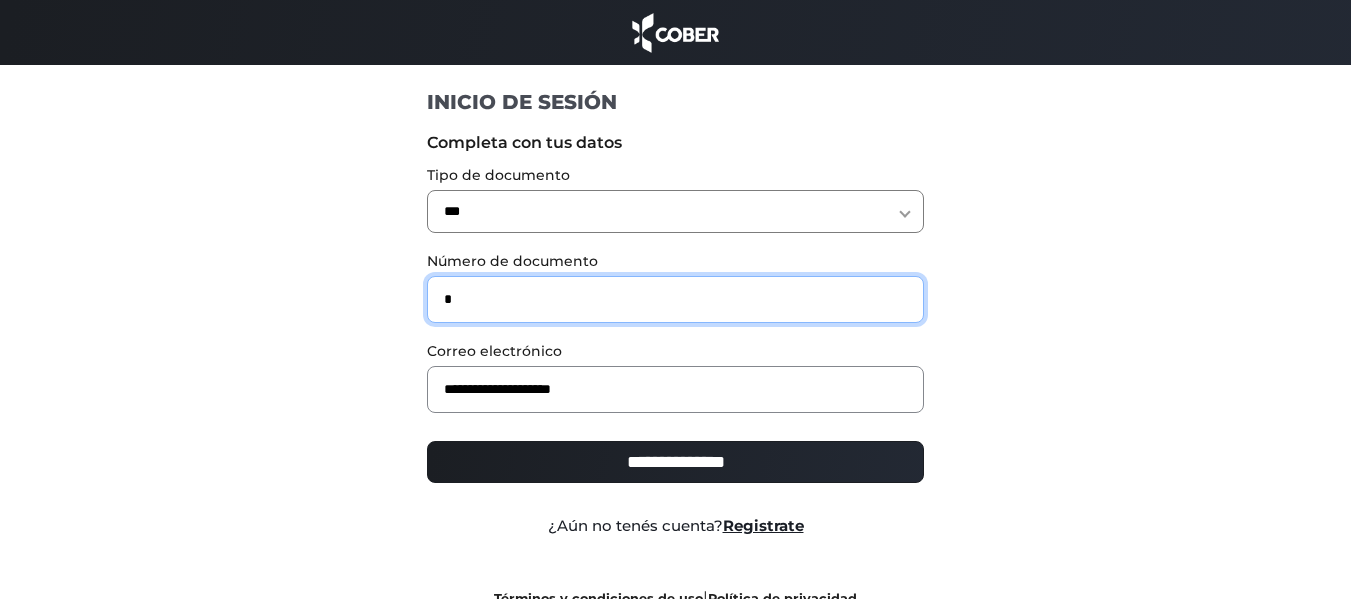 type on "*" 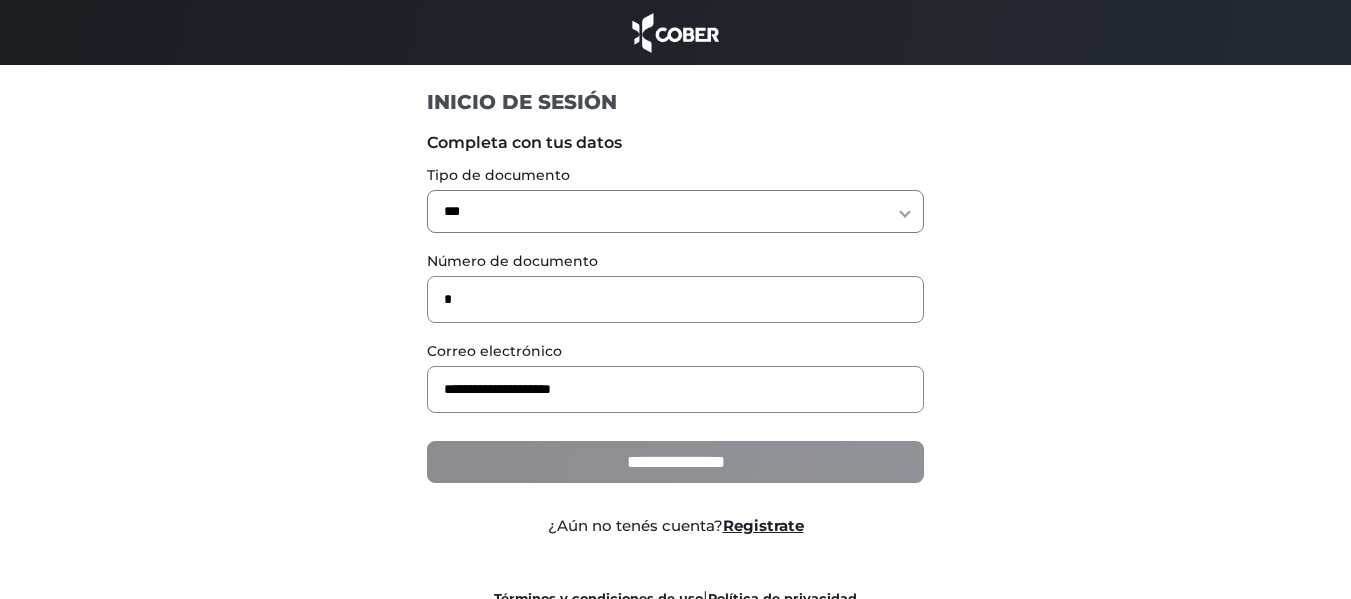 click on "**********" at bounding box center (675, 462) 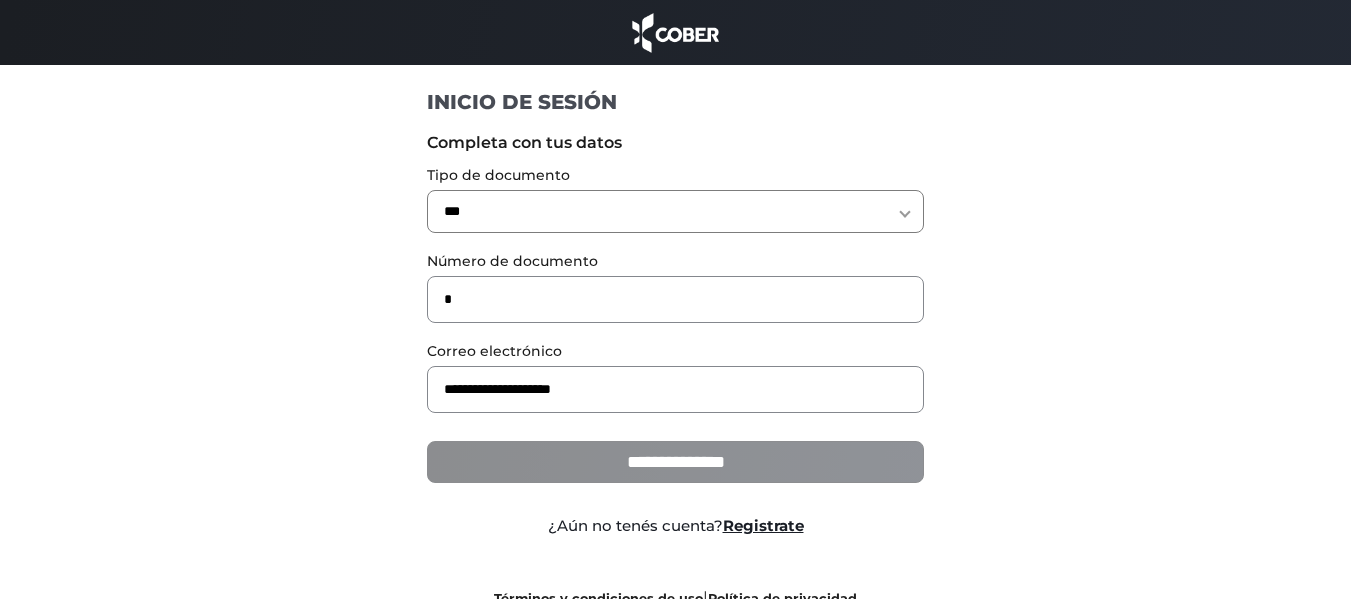 type on "**********" 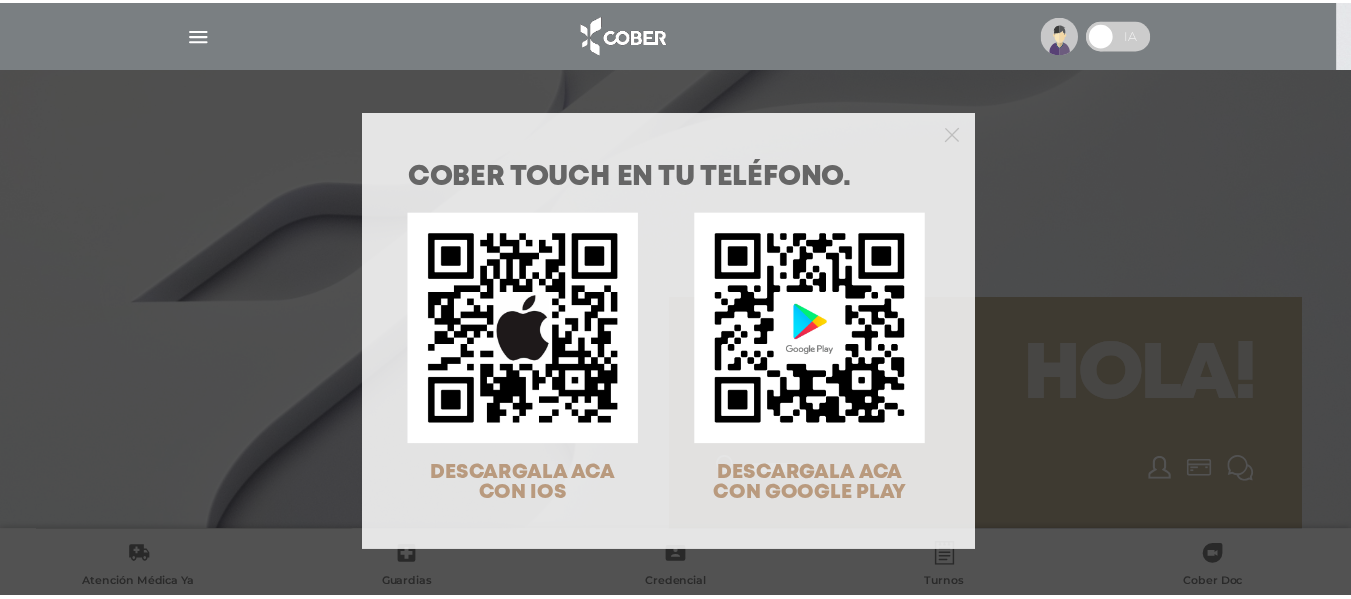 scroll, scrollTop: 0, scrollLeft: 0, axis: both 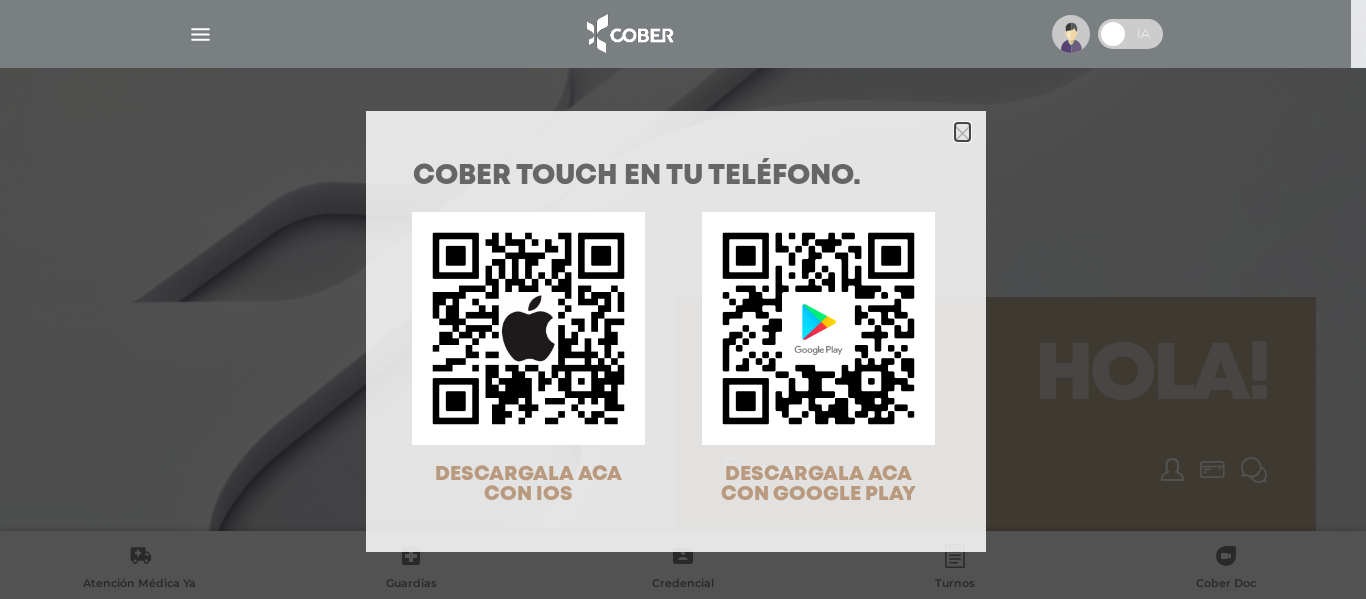 click 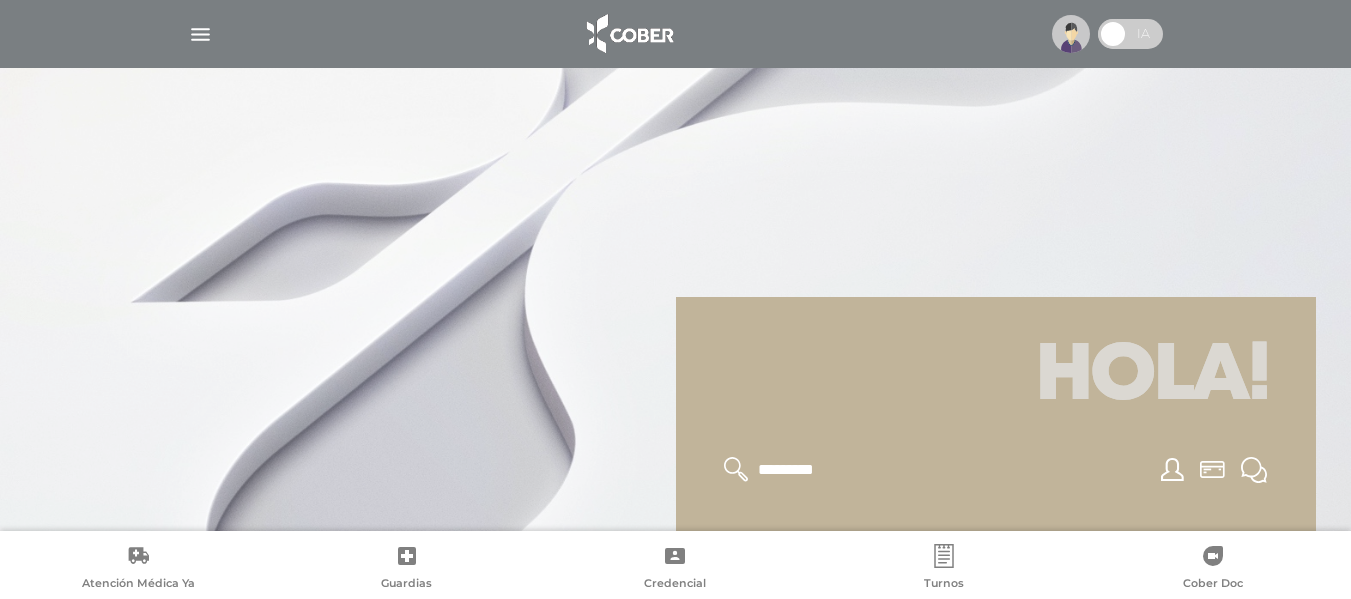 click at bounding box center (200, 34) 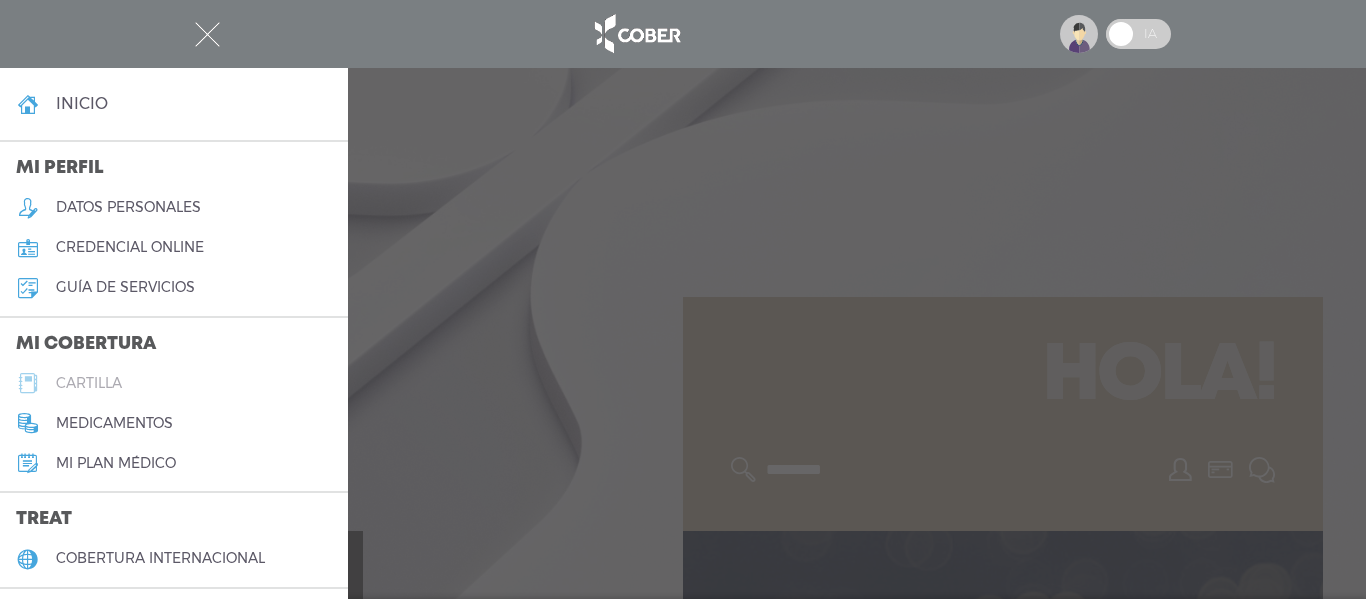 click on "cartilla" at bounding box center [89, 383] 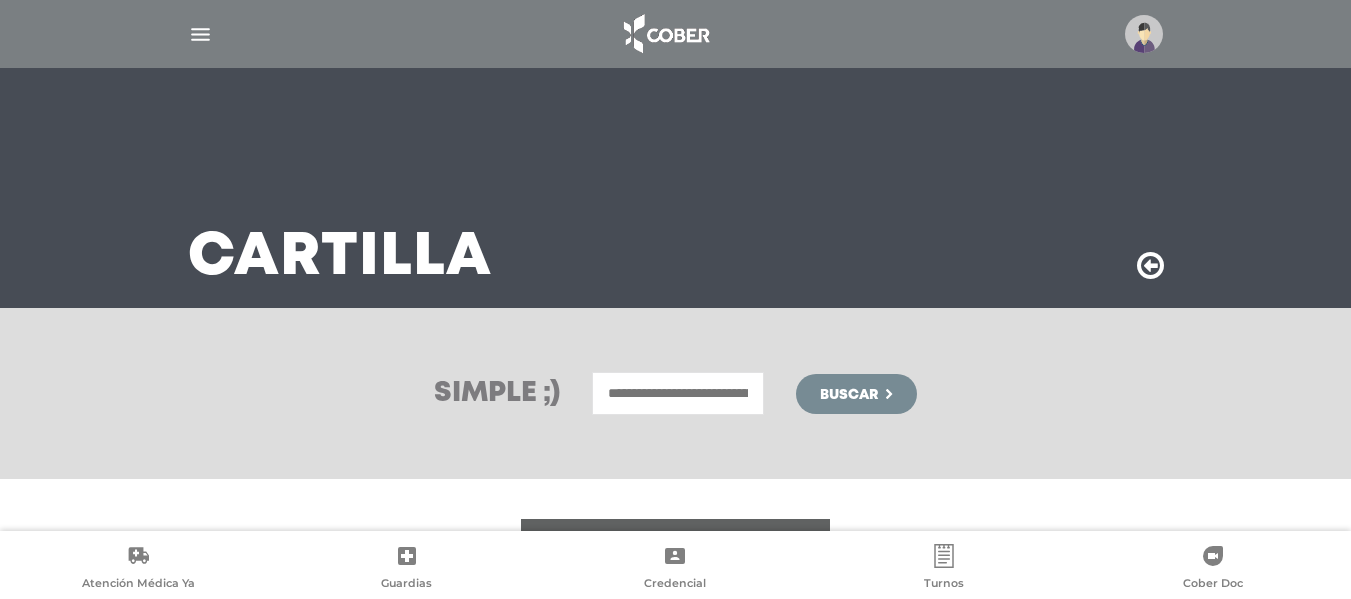 scroll, scrollTop: 0, scrollLeft: 0, axis: both 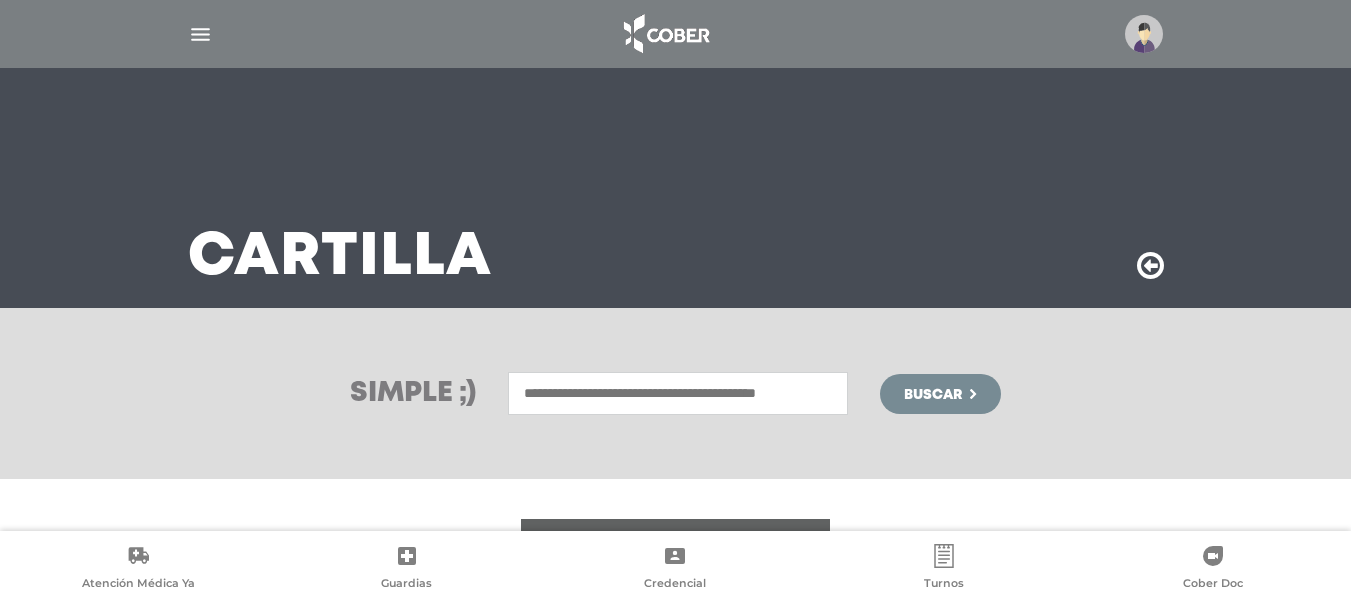 click at bounding box center [678, 393] 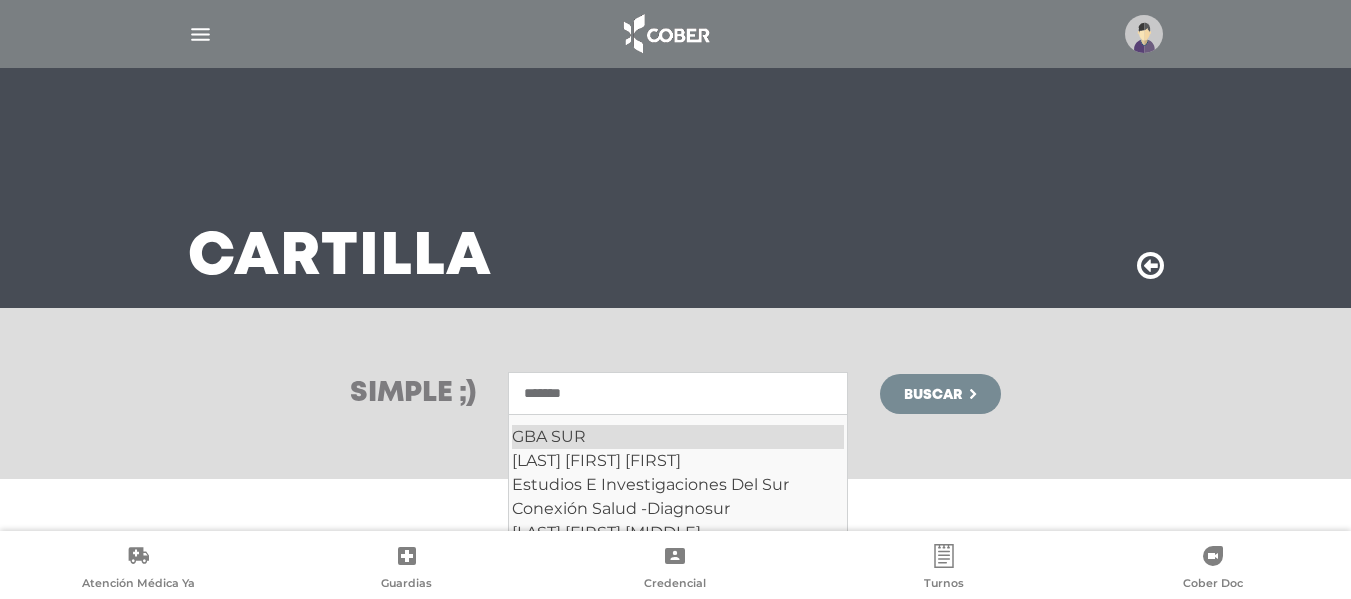click on "GBA SUR" at bounding box center [678, 437] 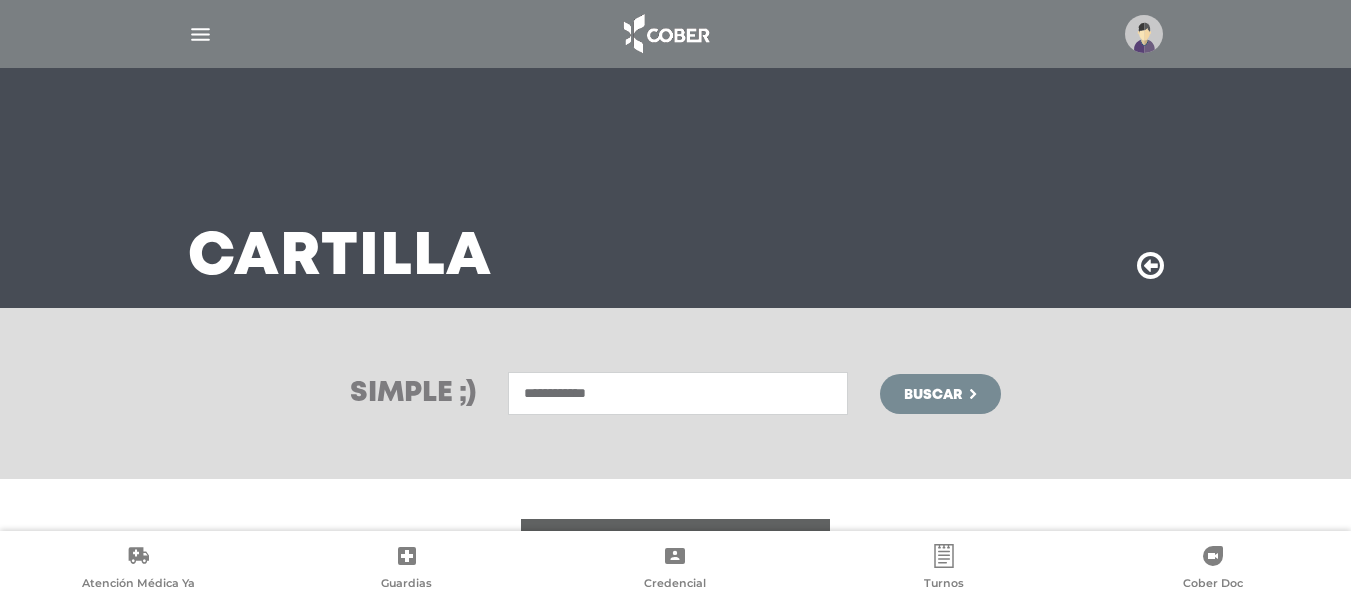 click on "**********" at bounding box center (678, 393) 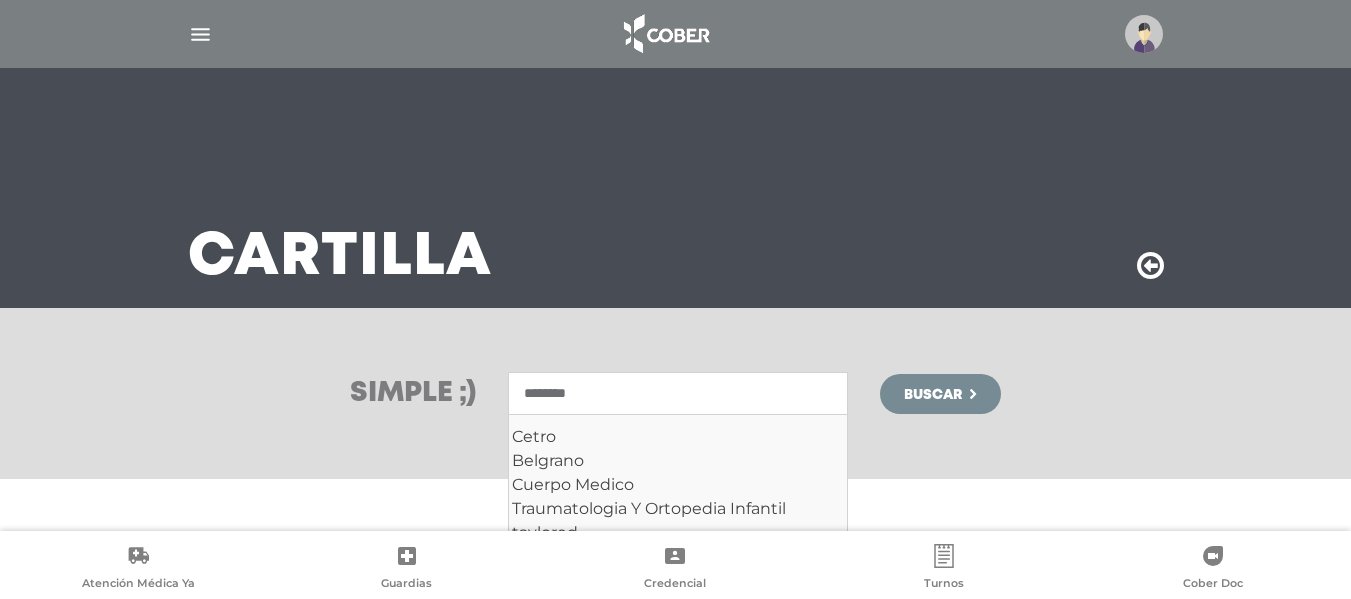 type on "*******" 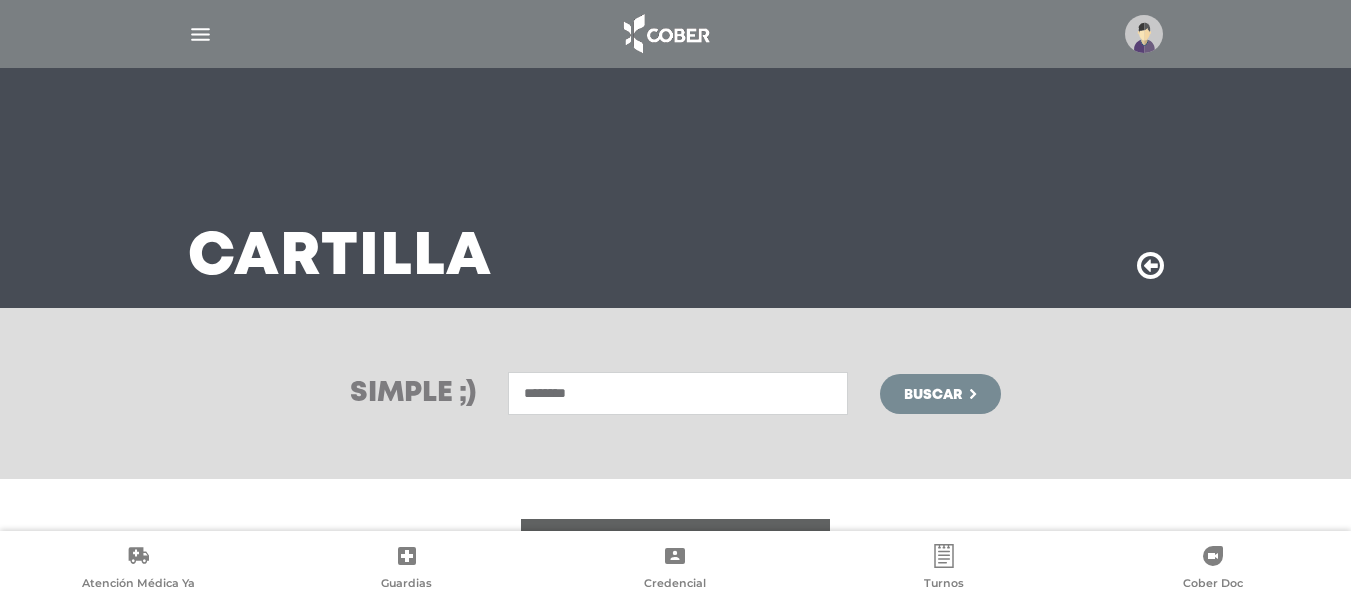 click on "Buscar" at bounding box center (933, 395) 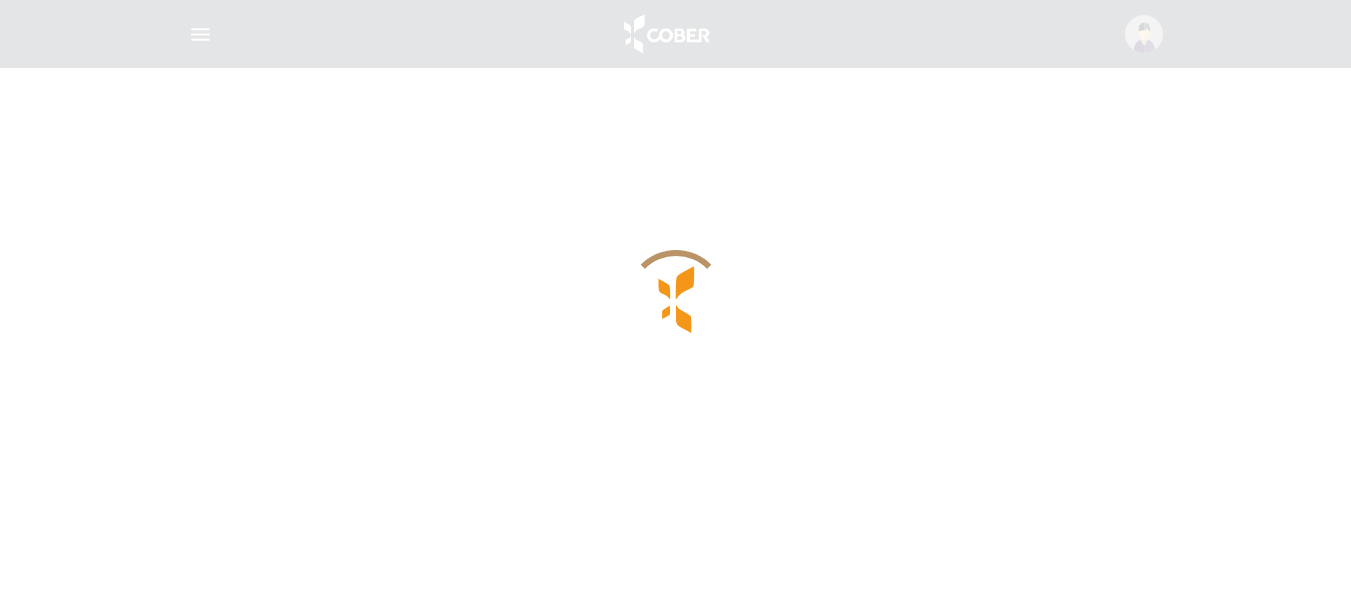 scroll, scrollTop: 0, scrollLeft: 0, axis: both 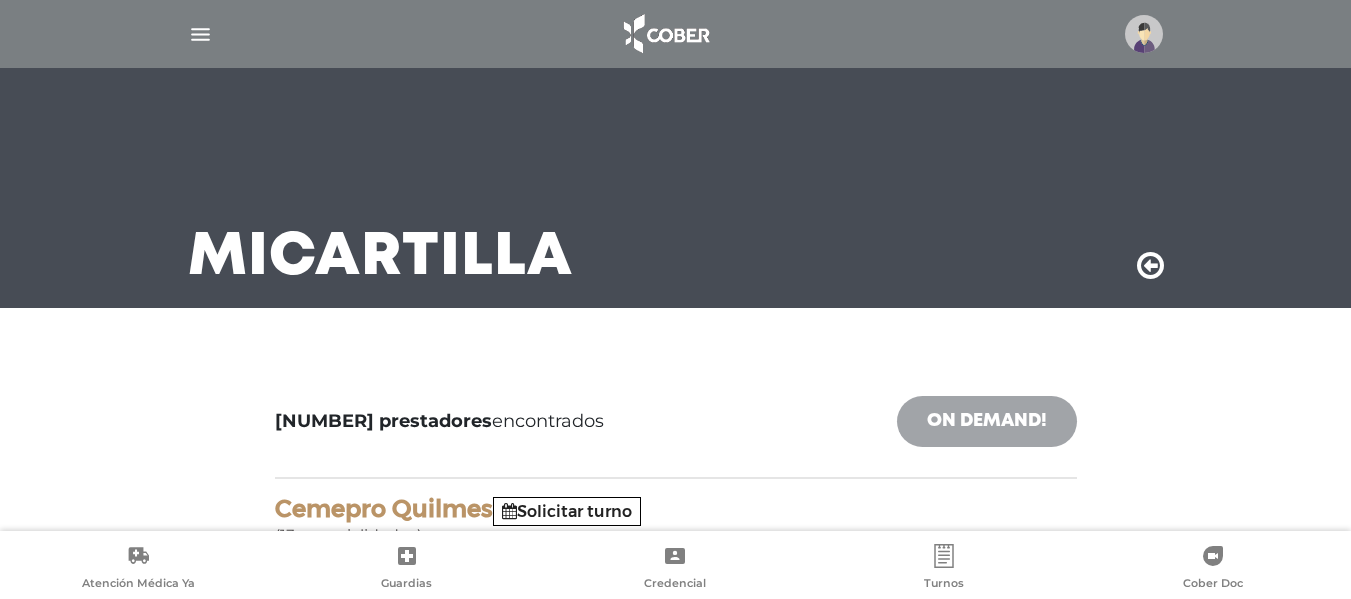 click on "On Demand!" at bounding box center (987, 421) 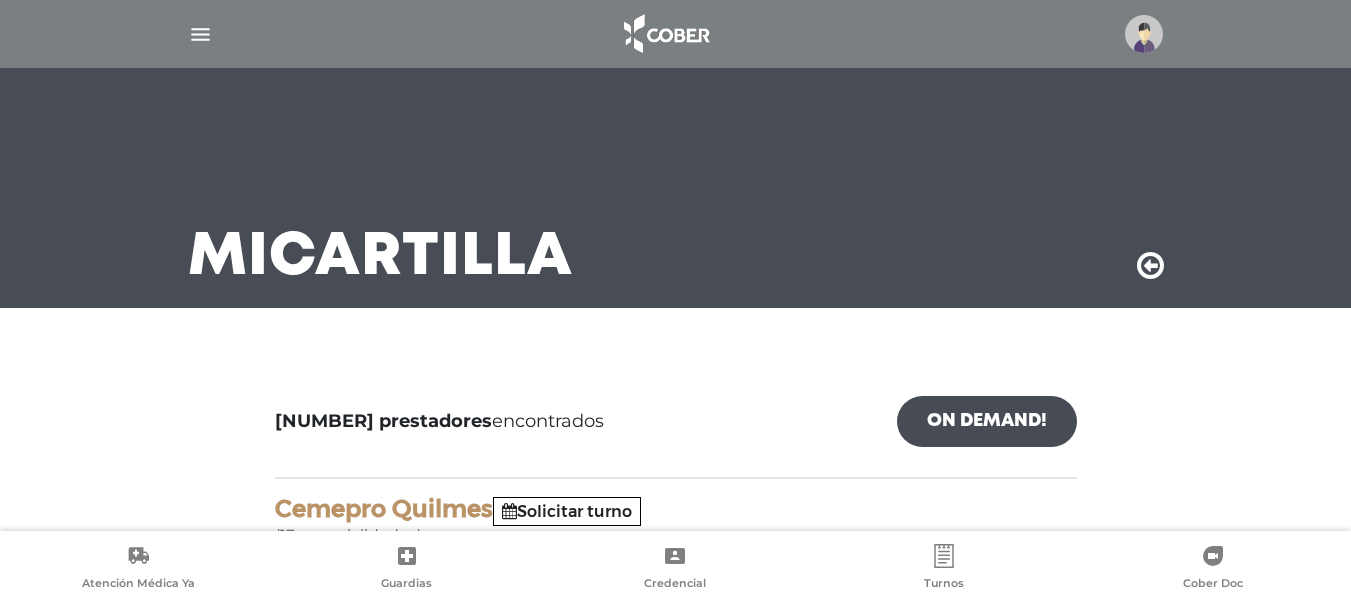 click at bounding box center [1144, 34] 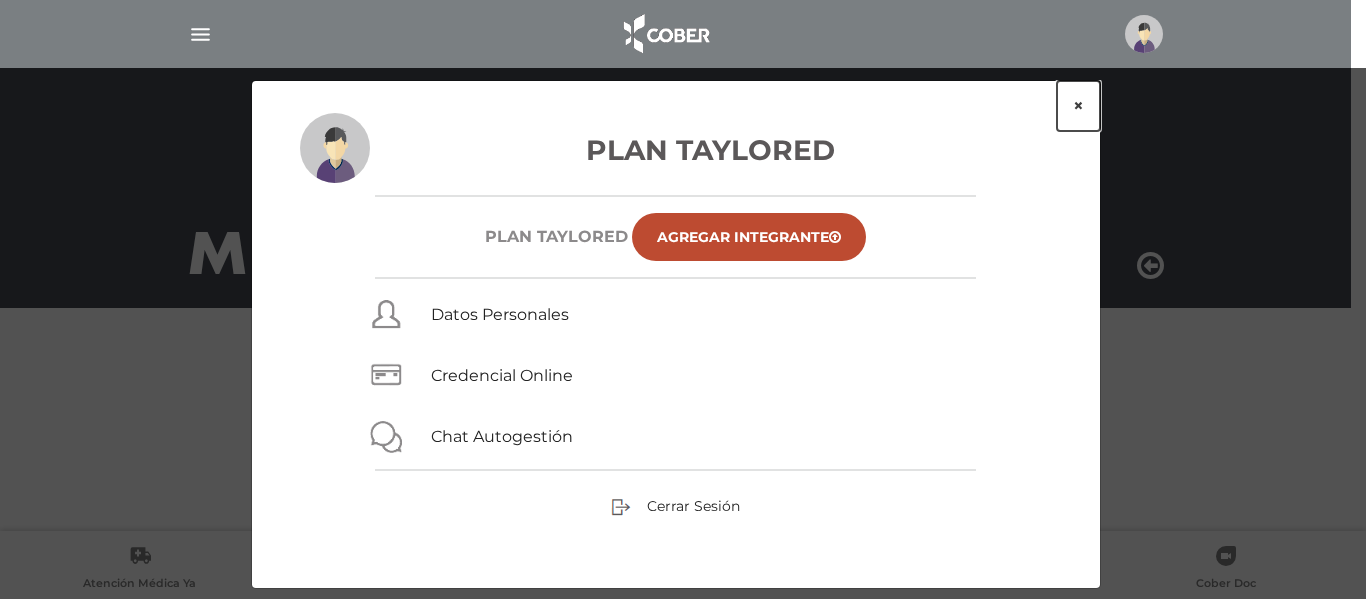 click on "×" at bounding box center [1078, 106] 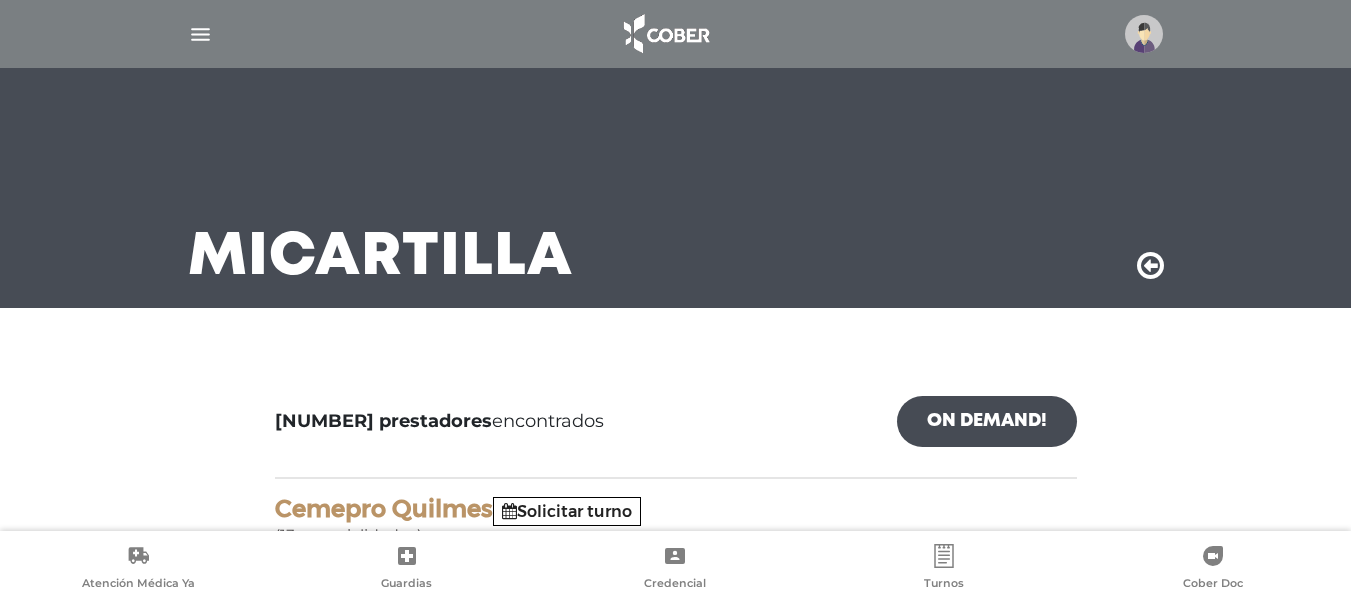 click at bounding box center (200, 34) 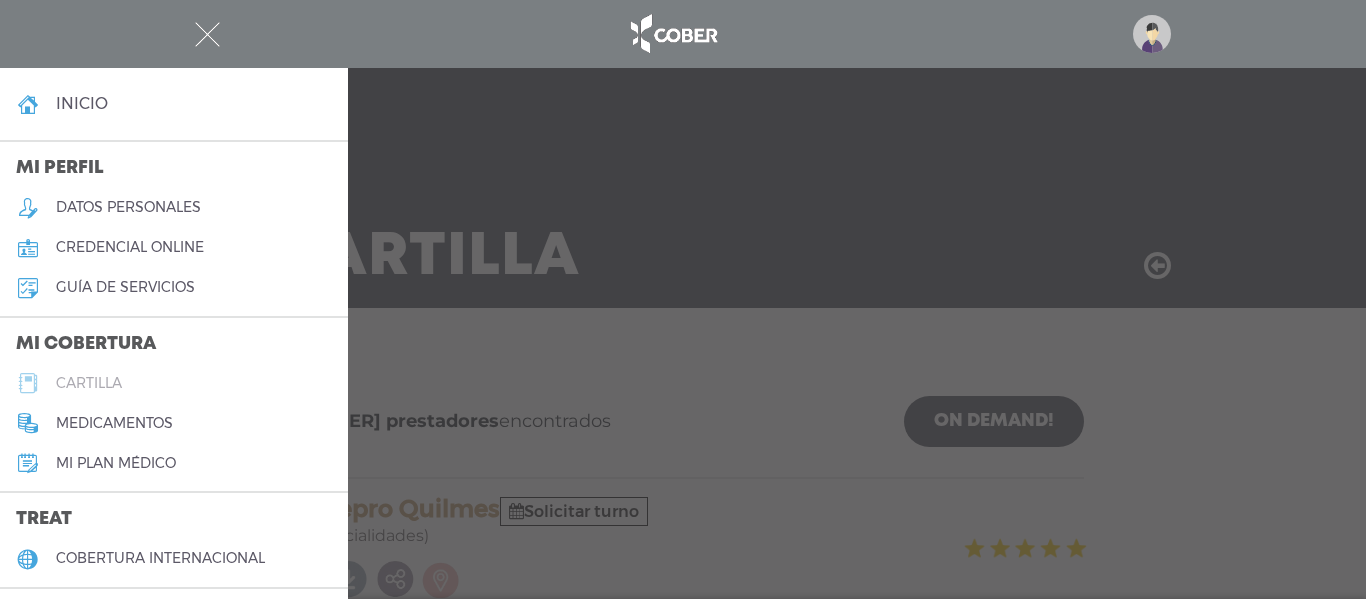 click on "cartilla" at bounding box center [89, 383] 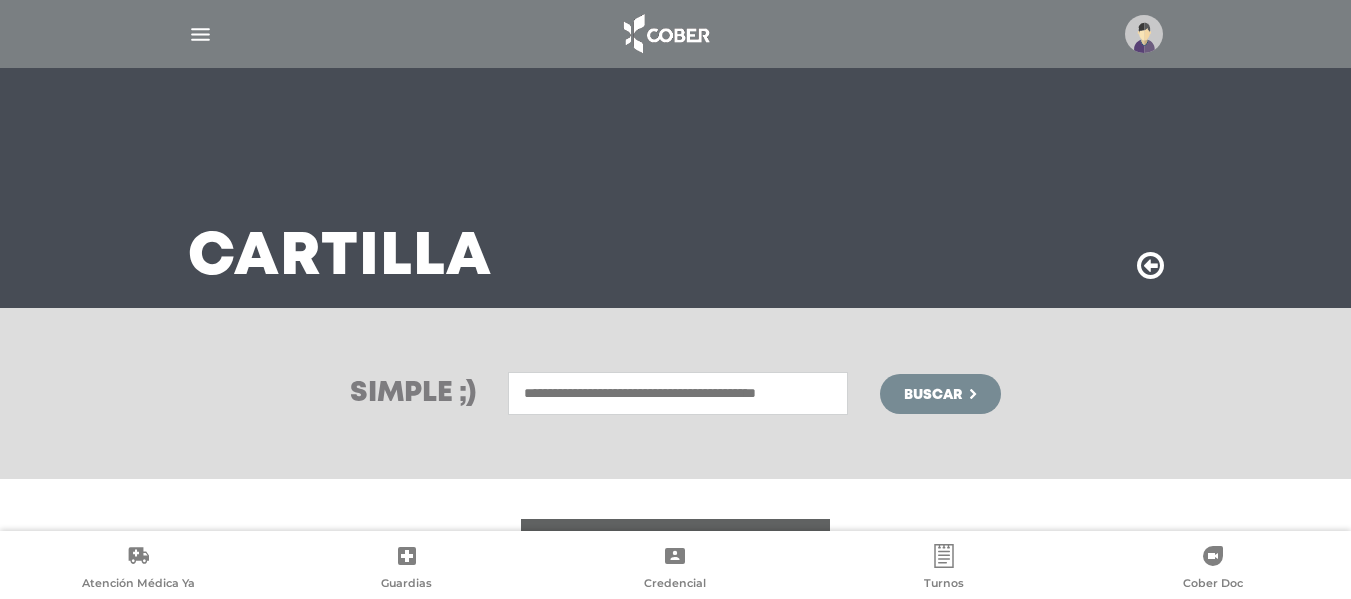 scroll, scrollTop: 0, scrollLeft: 0, axis: both 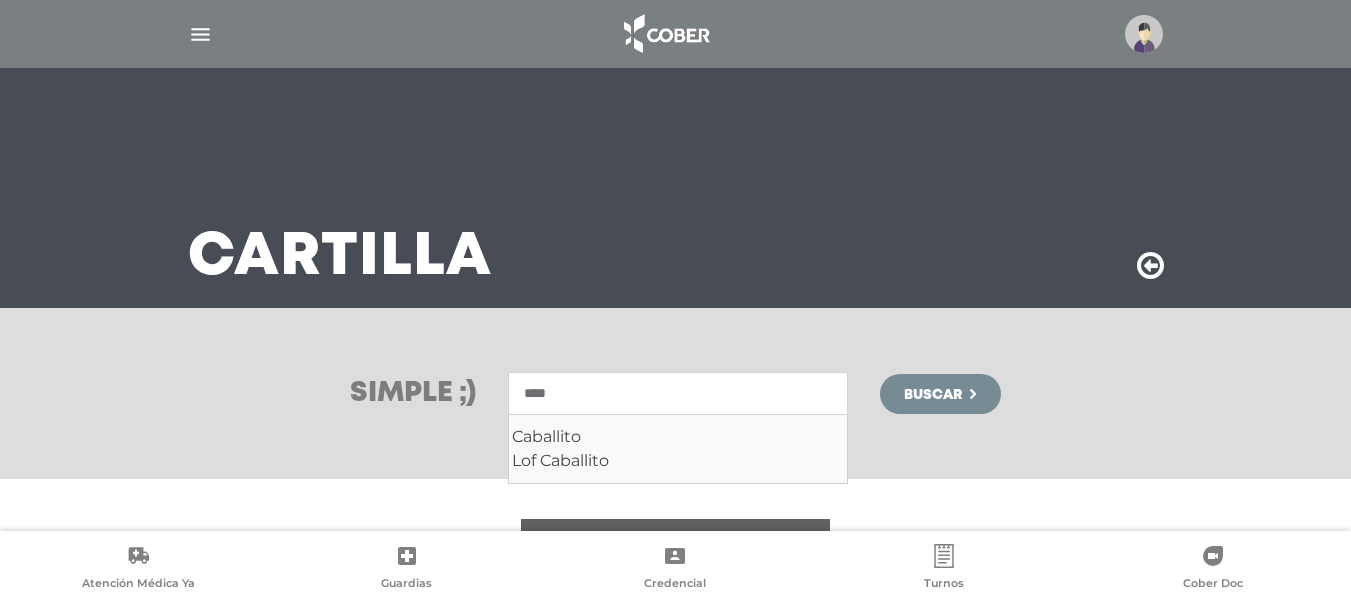 type on "****" 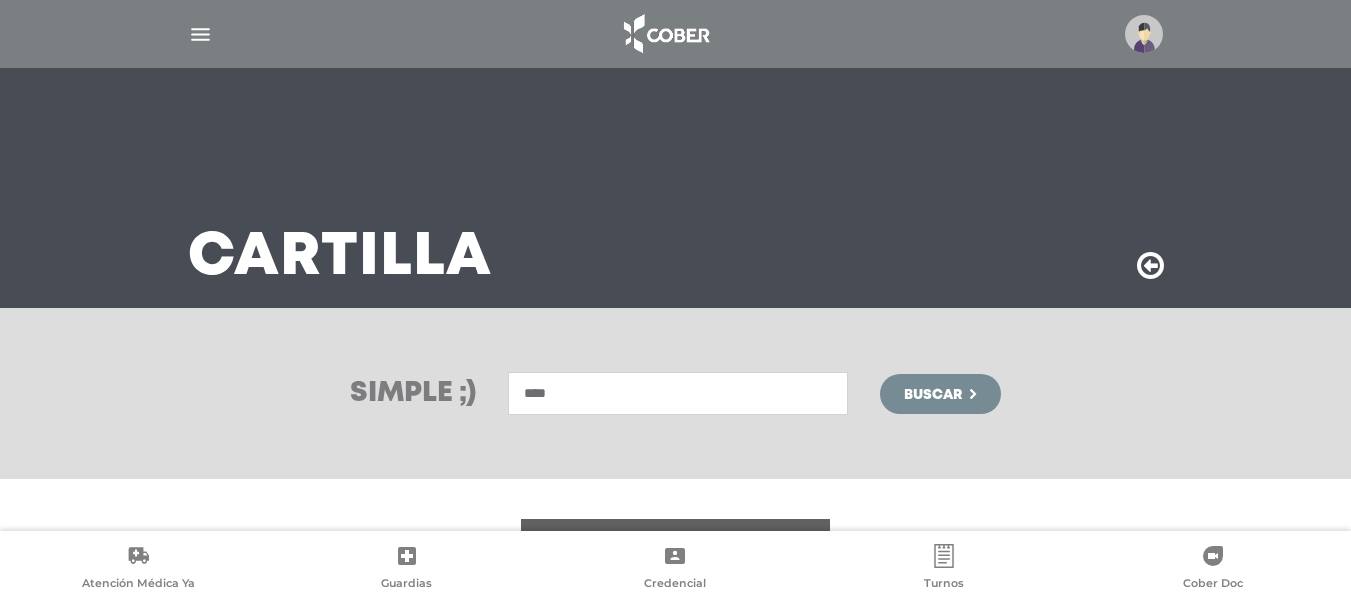 click on "Buscar" at bounding box center (940, 394) 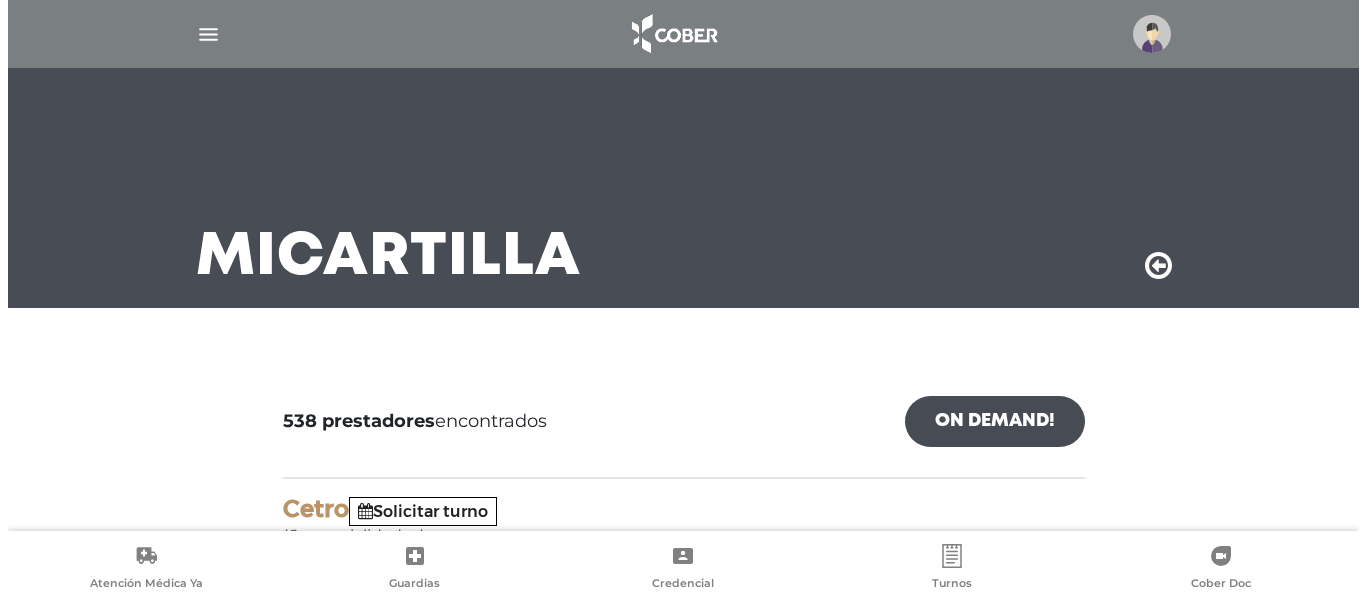 scroll, scrollTop: 0, scrollLeft: 0, axis: both 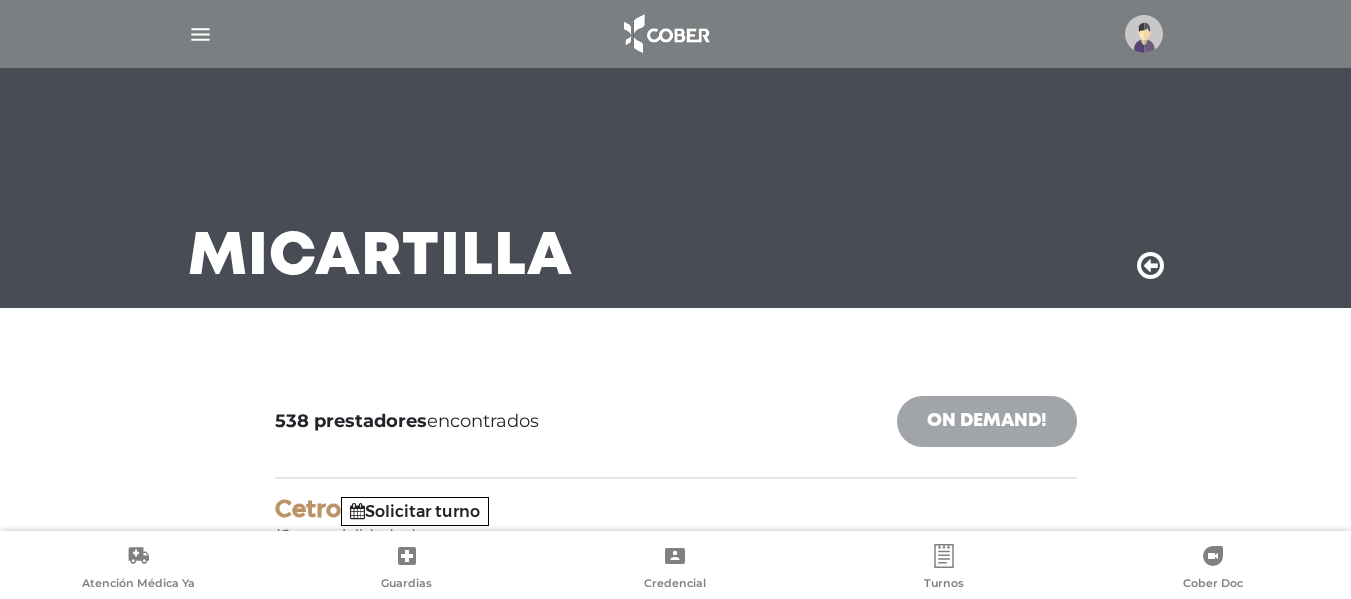 click on "On Demand!" at bounding box center [987, 421] 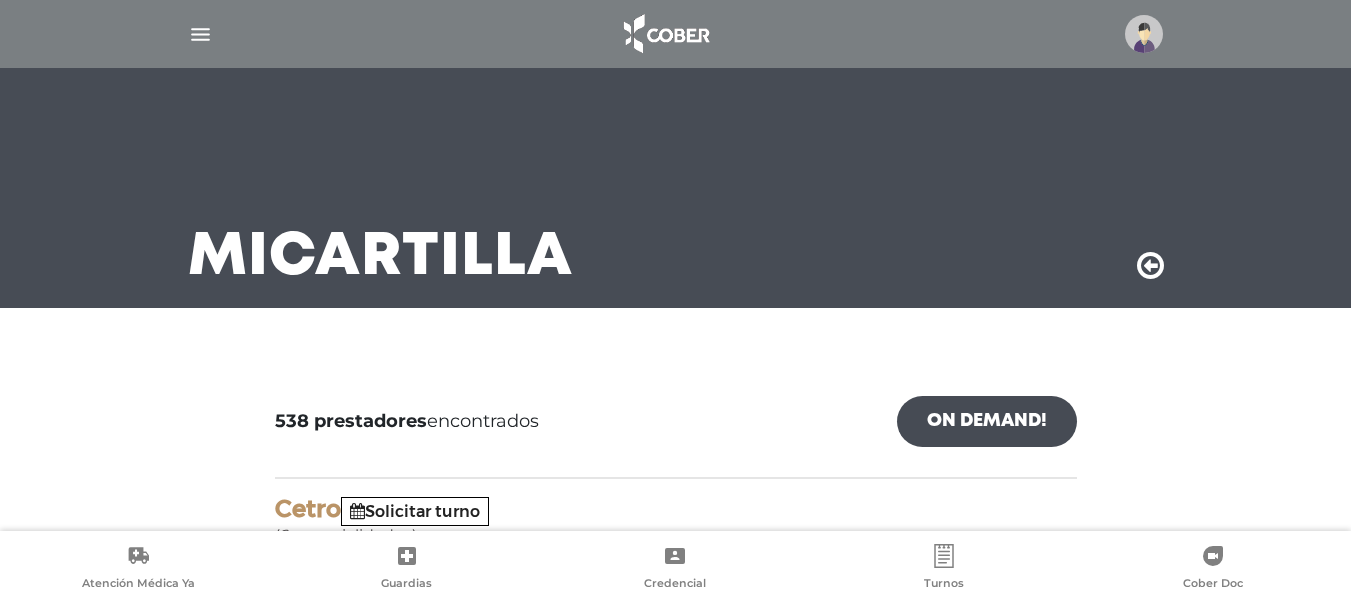 click at bounding box center (1144, 34) 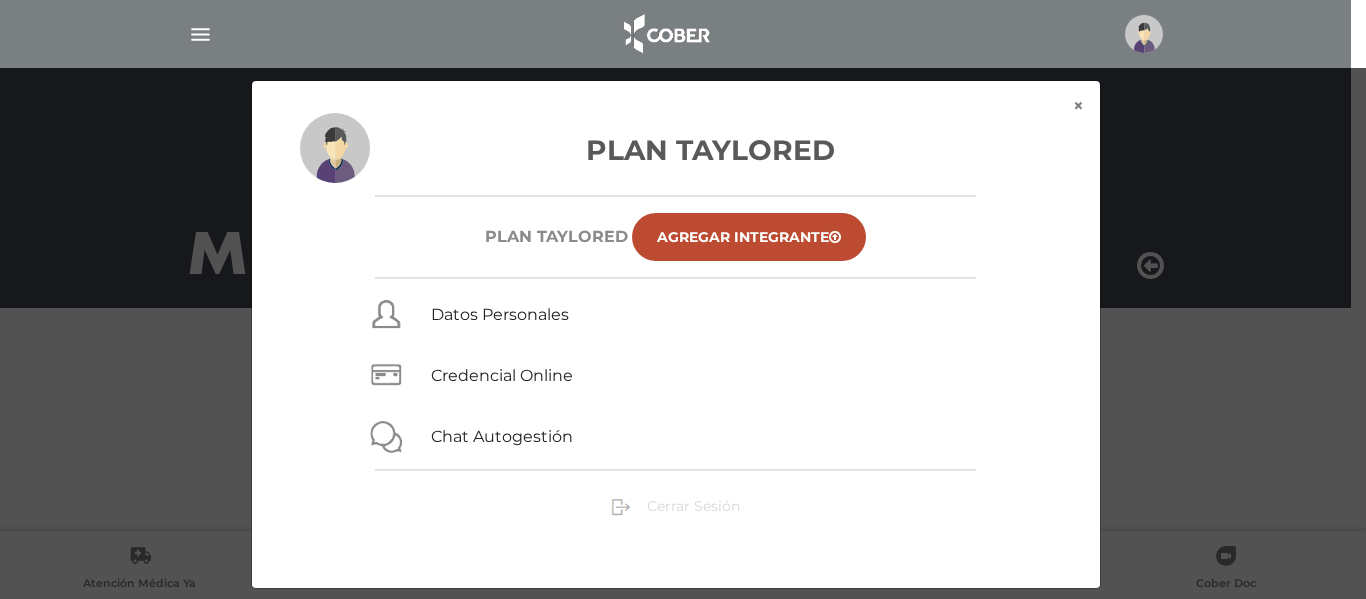 click on "Cerrar Sesión" at bounding box center [693, 506] 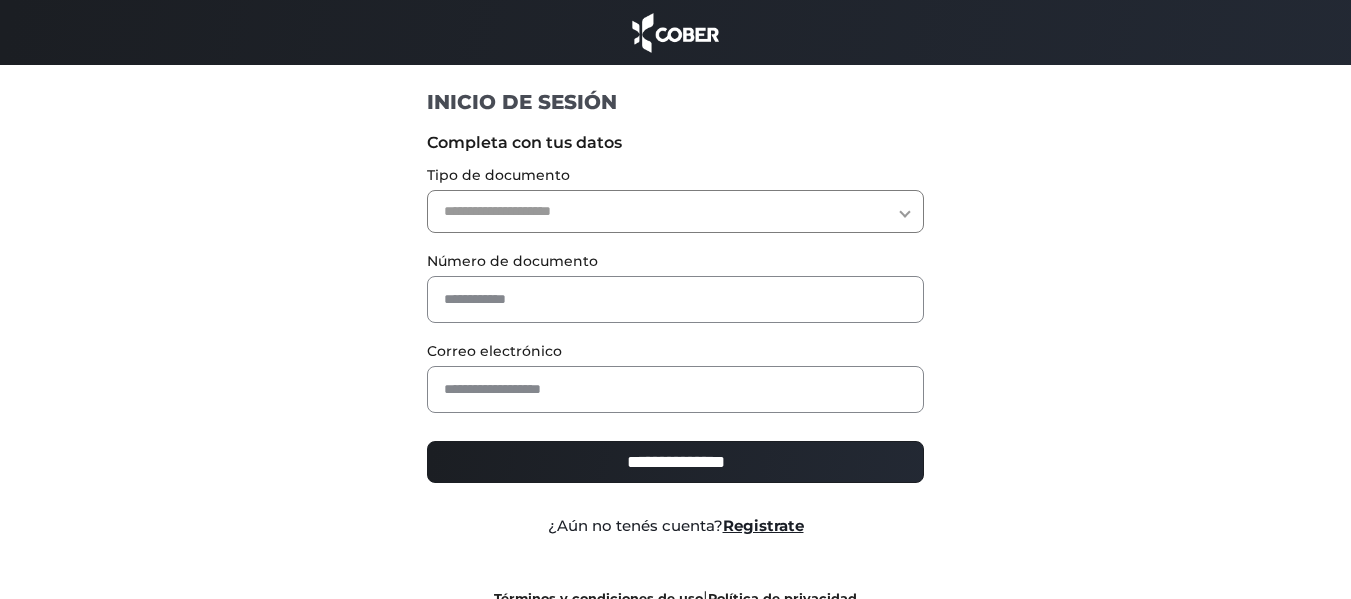 scroll, scrollTop: 0, scrollLeft: 0, axis: both 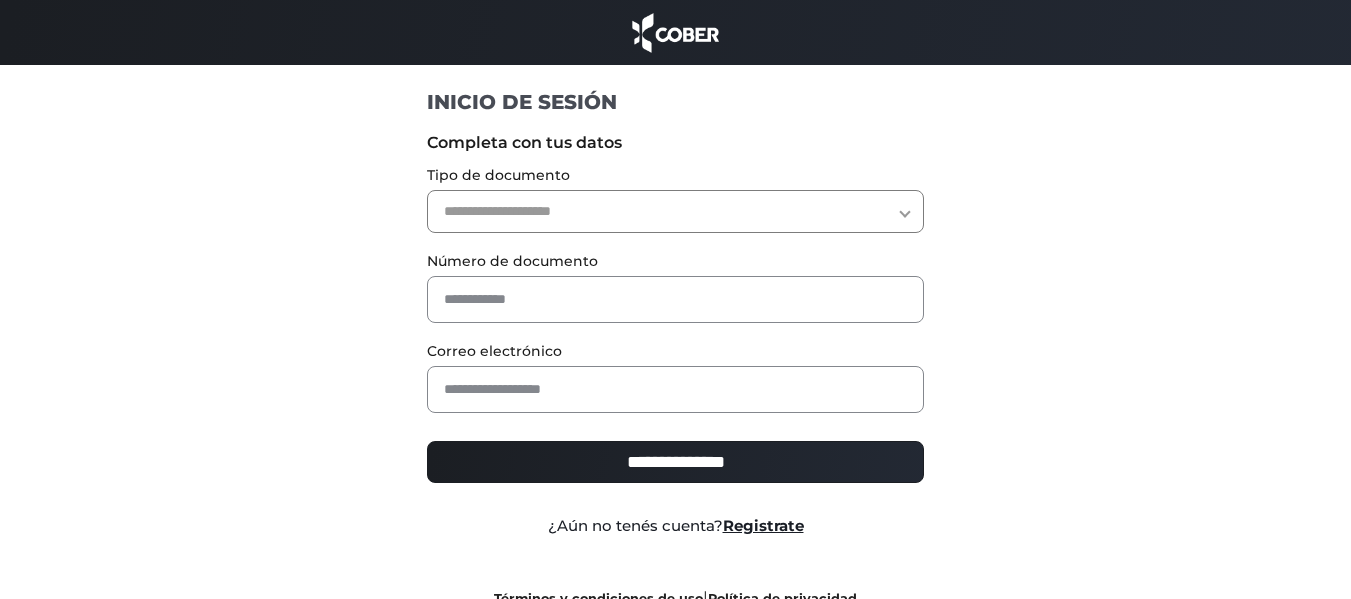 click on "**********" at bounding box center [675, 211] 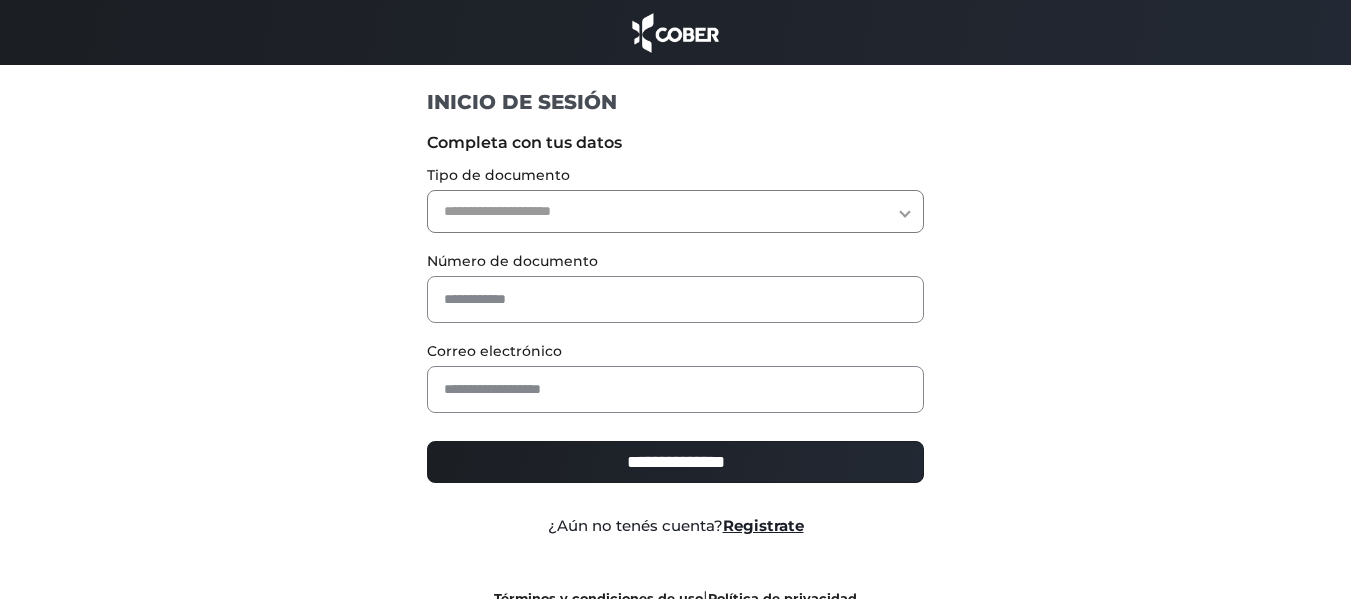 select on "***" 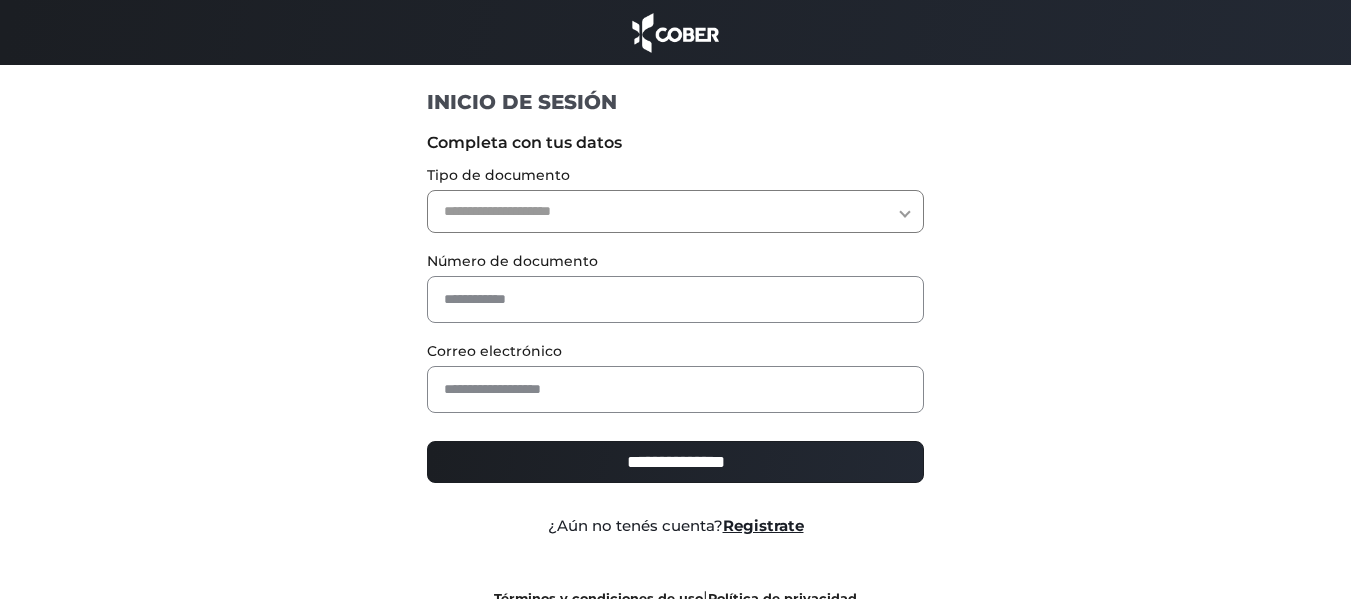 click on "**********" at bounding box center (675, 211) 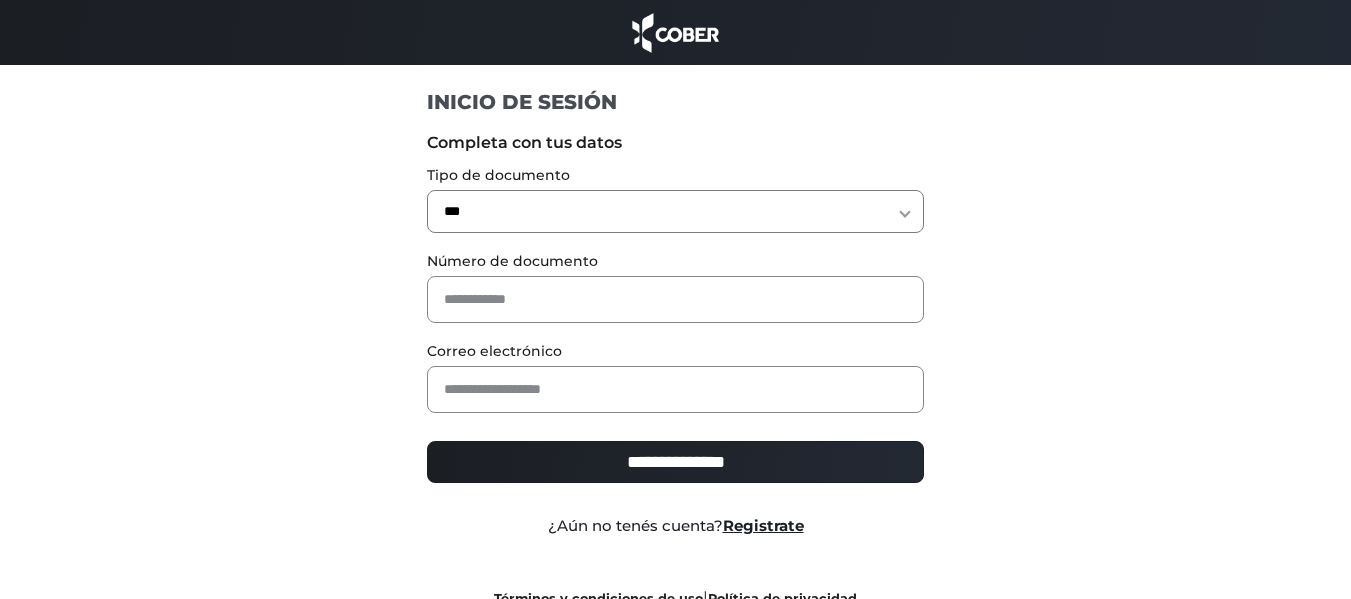 click on "Número de documento" at bounding box center (675, 261) 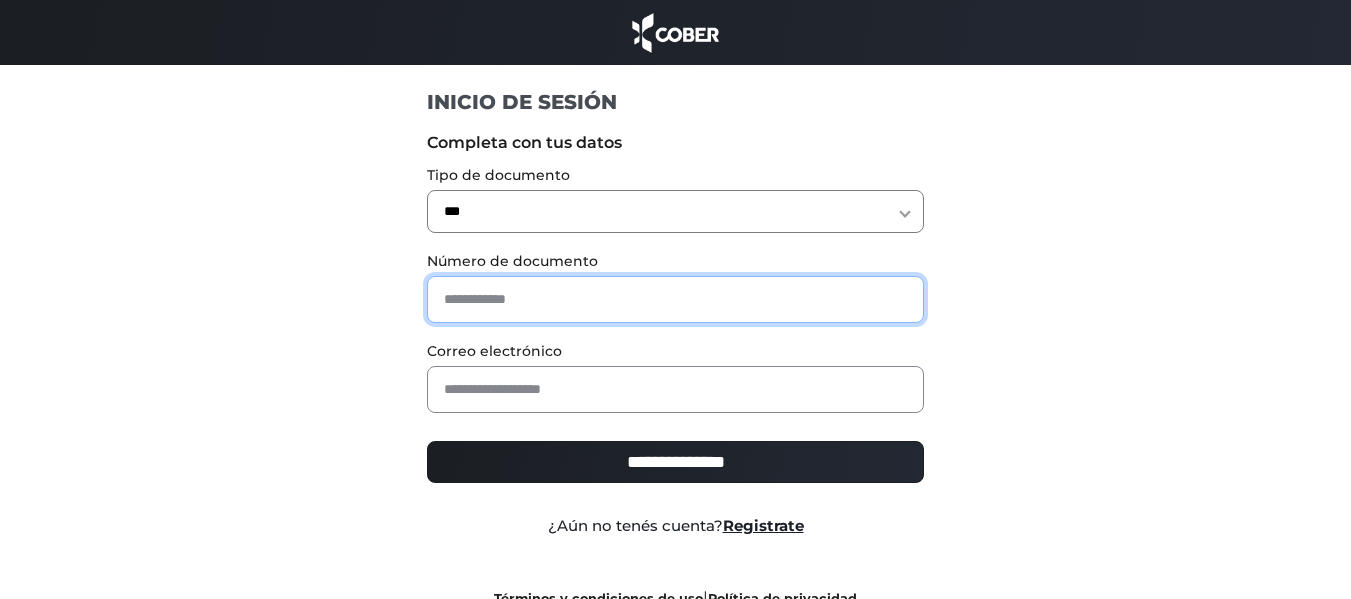 click at bounding box center [675, 299] 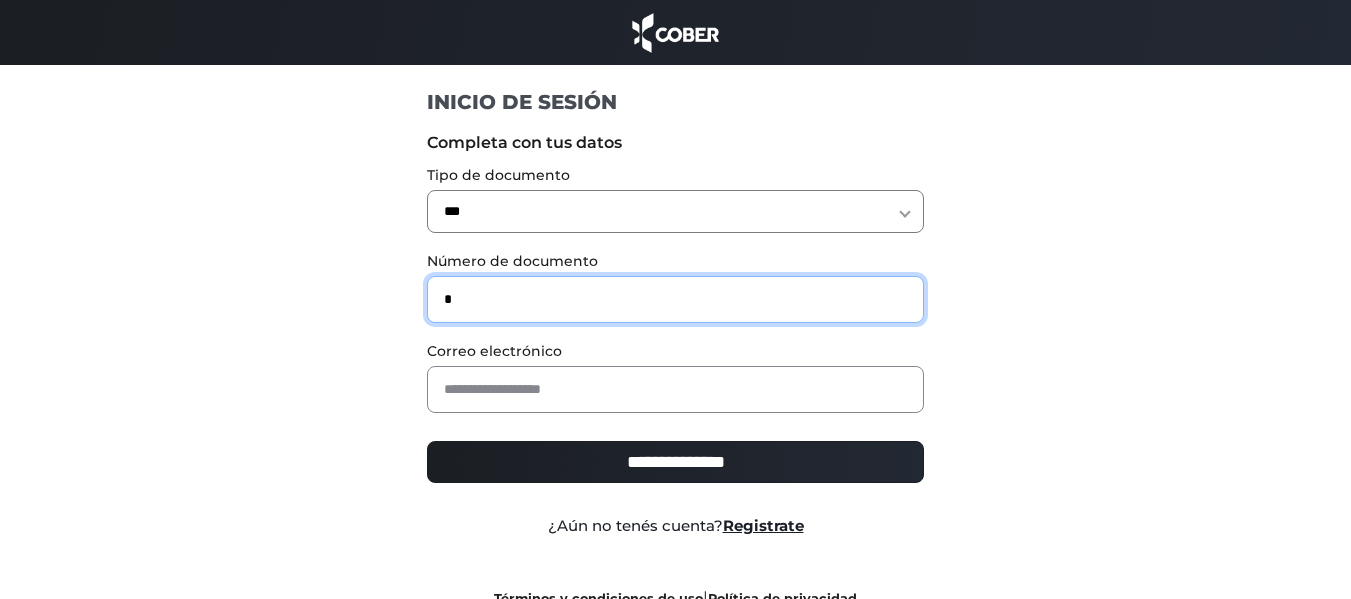 type on "*" 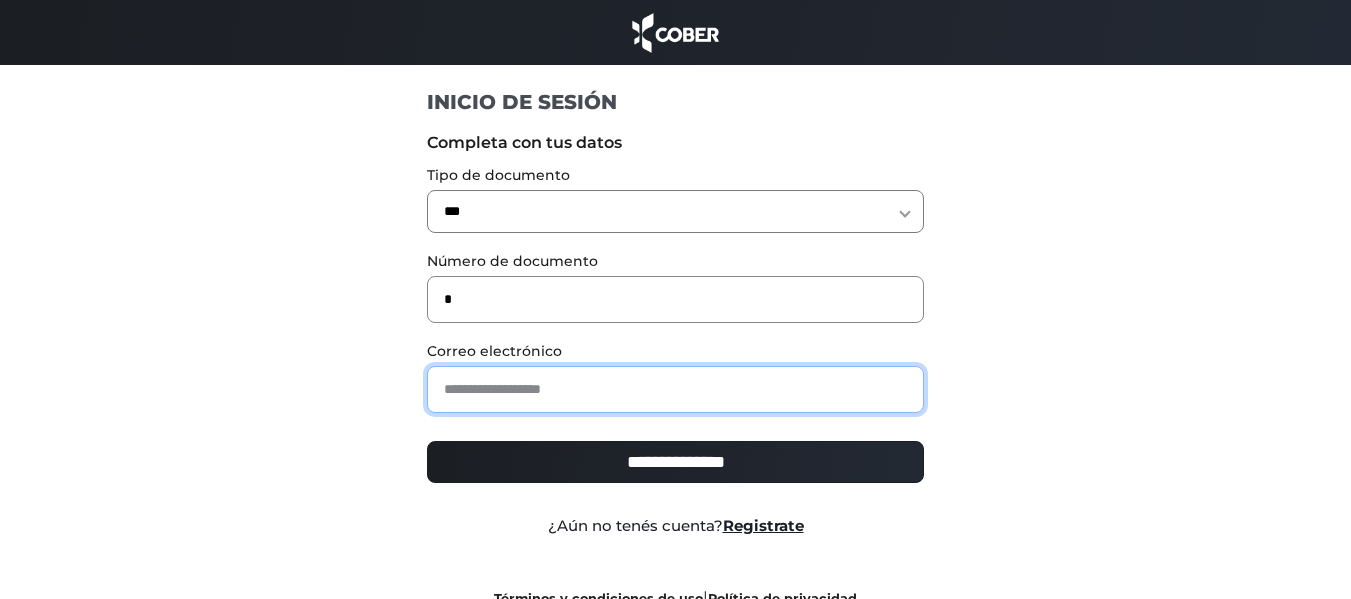 click at bounding box center (675, 389) 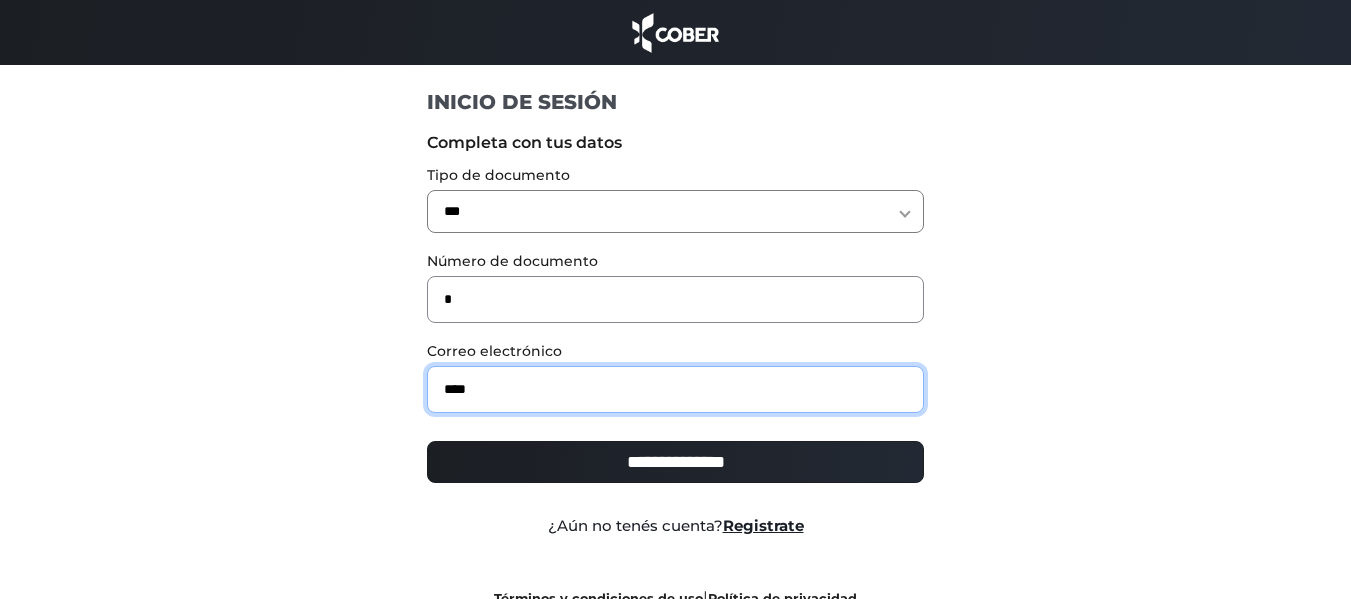 type on "**********" 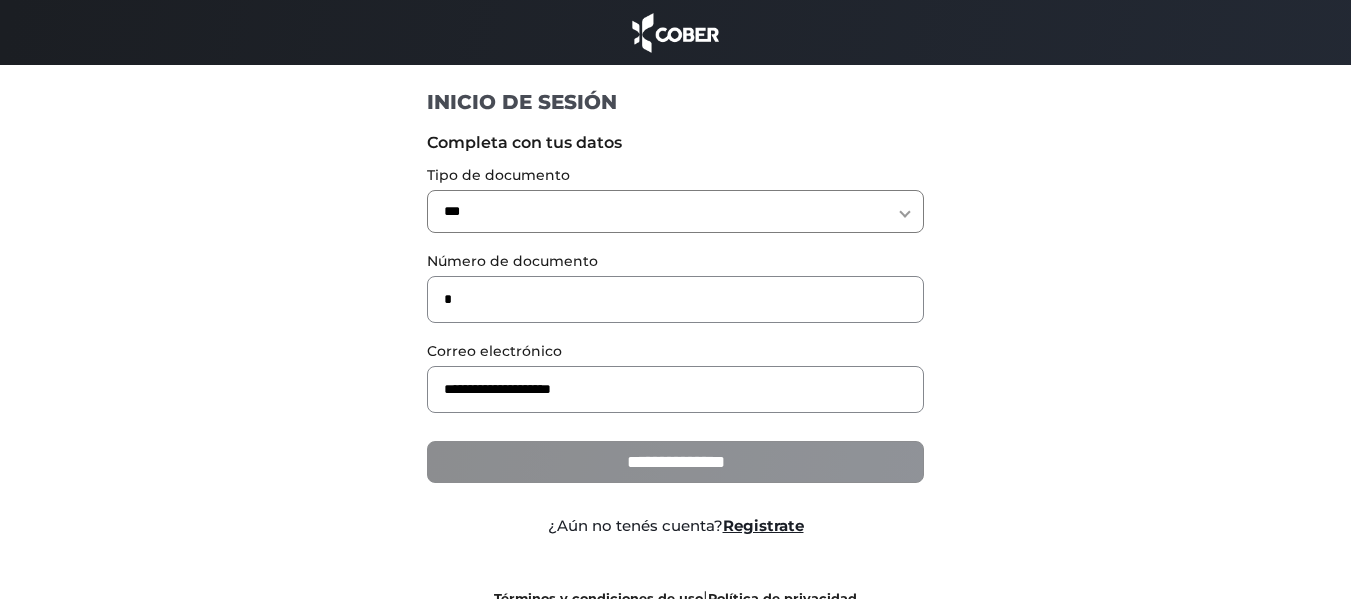 click on "**********" at bounding box center (675, 462) 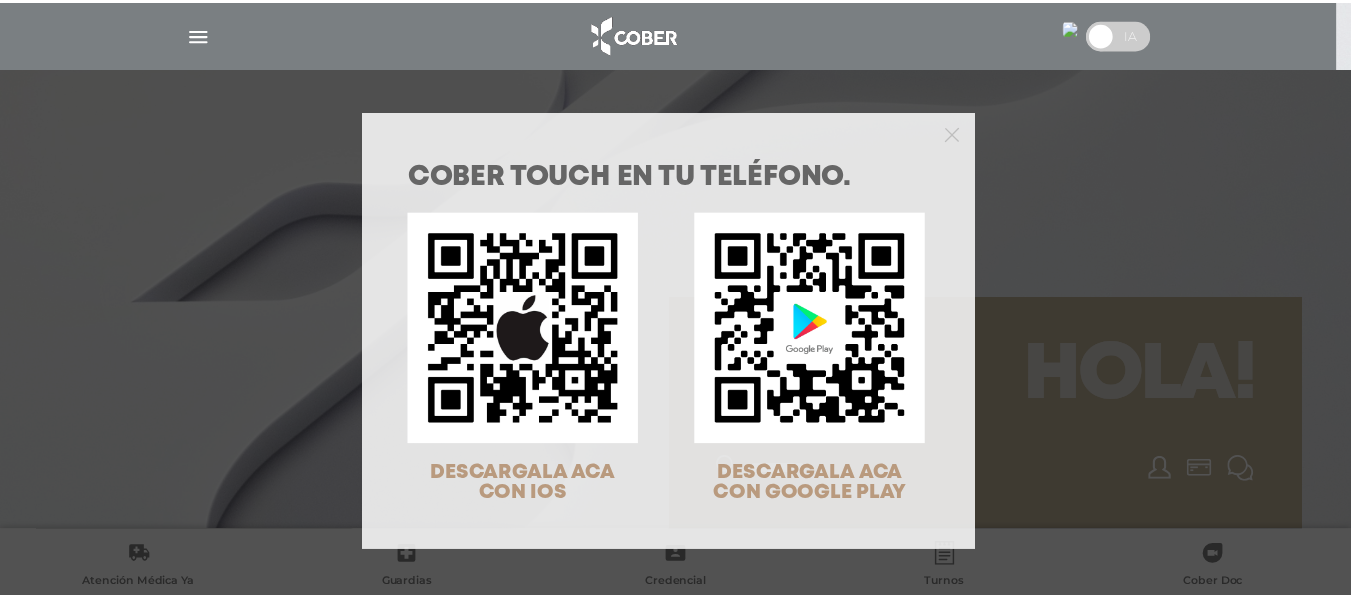 scroll, scrollTop: 0, scrollLeft: 0, axis: both 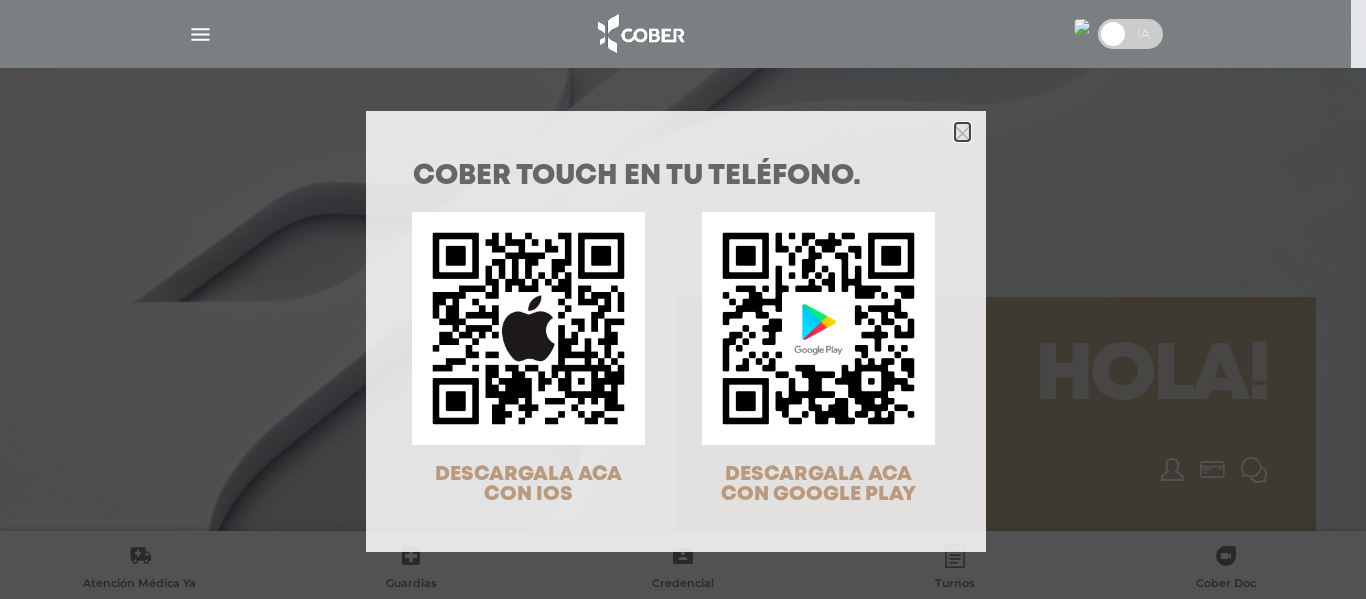 click 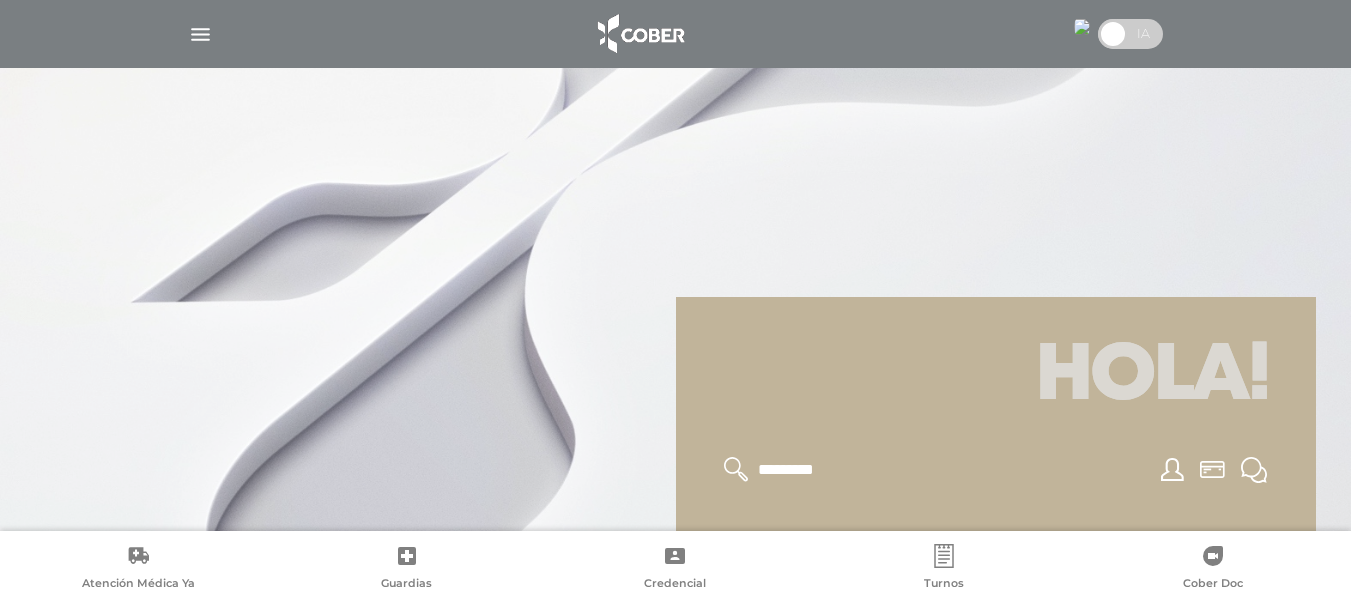 click at bounding box center (200, 34) 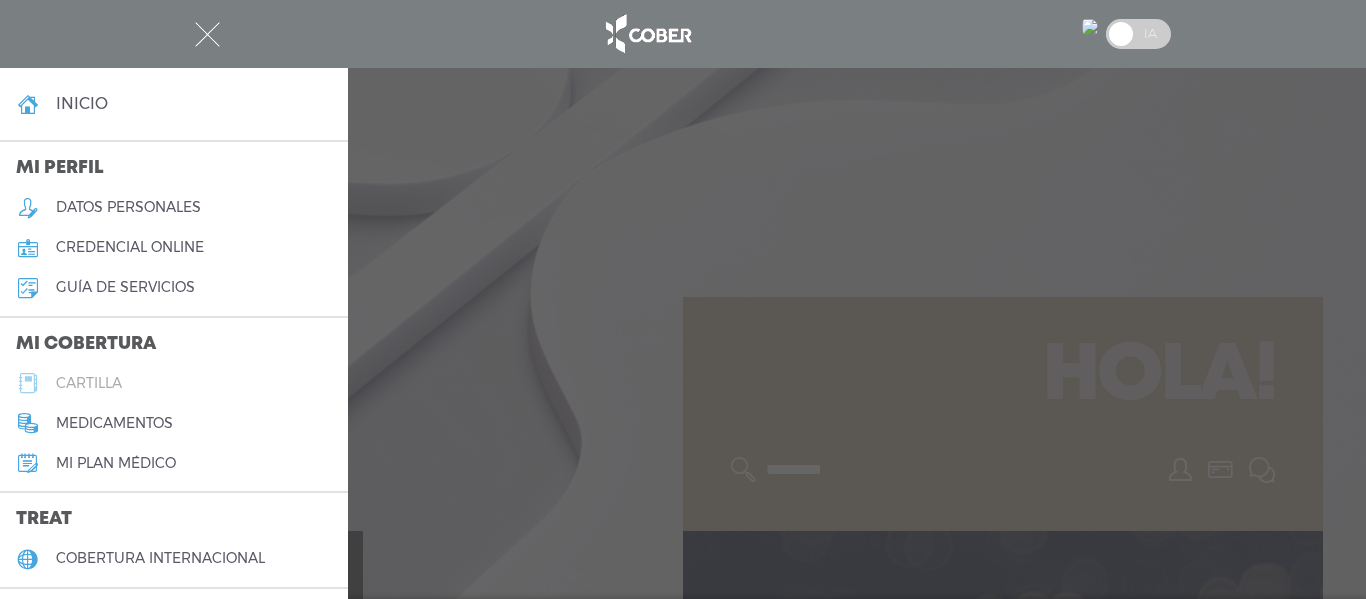 click on "cartilla" at bounding box center (89, 383) 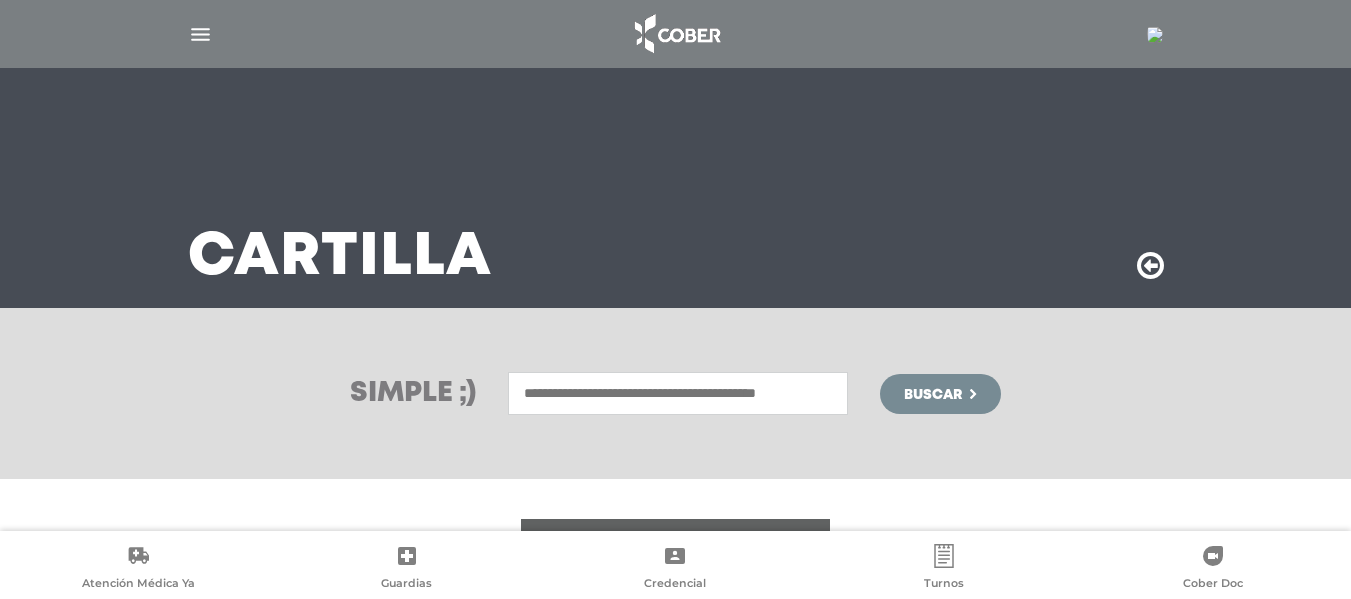 scroll, scrollTop: 0, scrollLeft: 0, axis: both 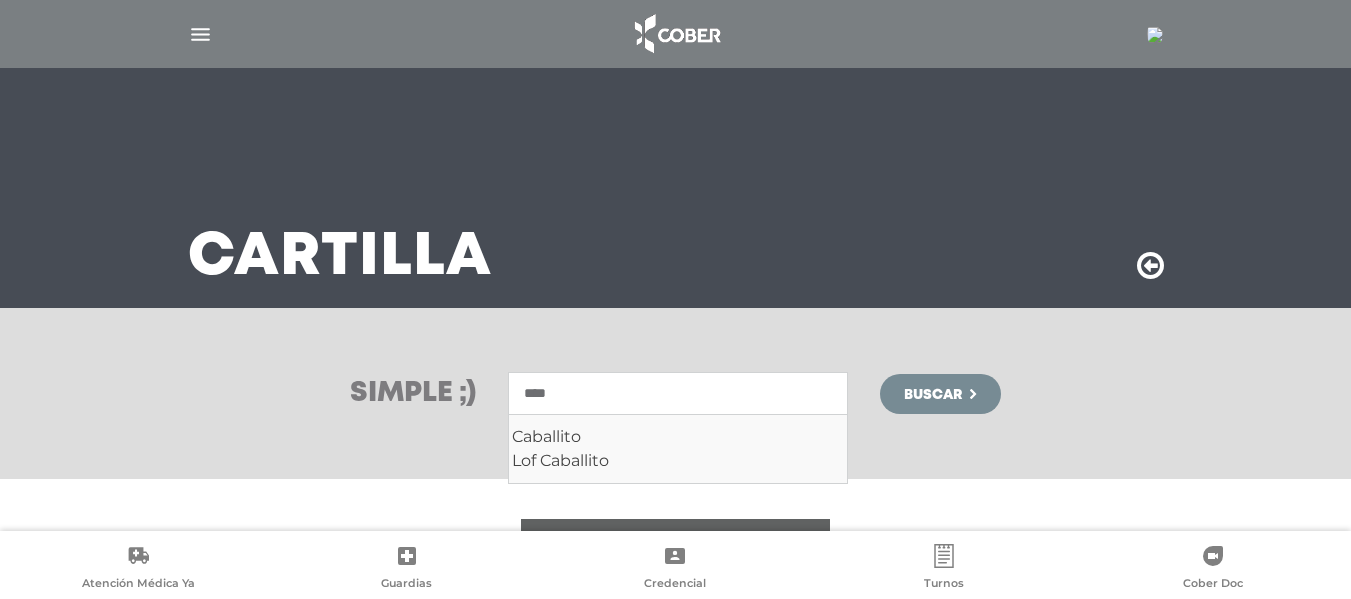 type on "****" 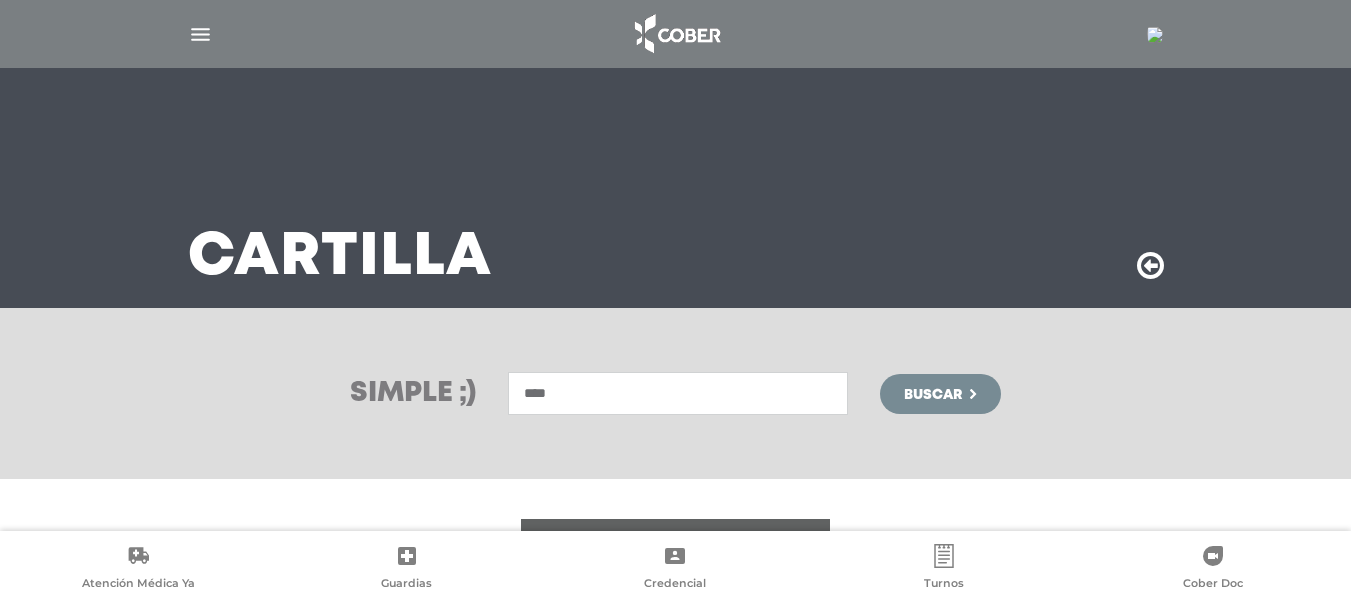 click on "Buscar" at bounding box center (933, 395) 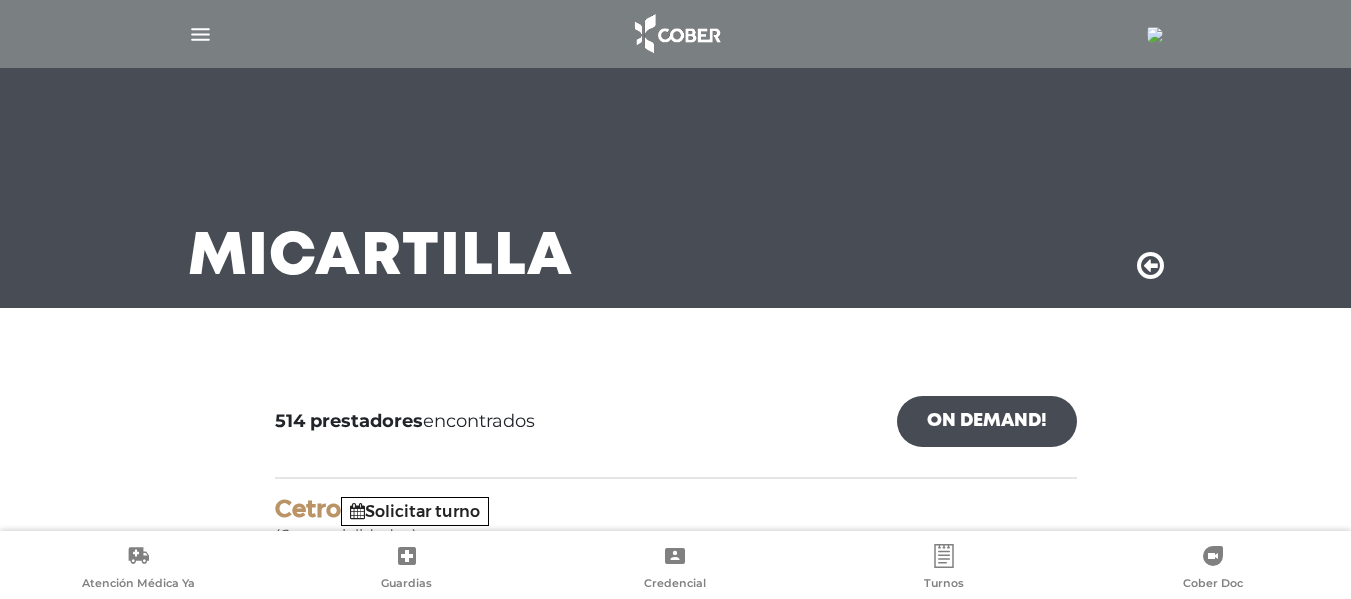 scroll, scrollTop: 0, scrollLeft: 0, axis: both 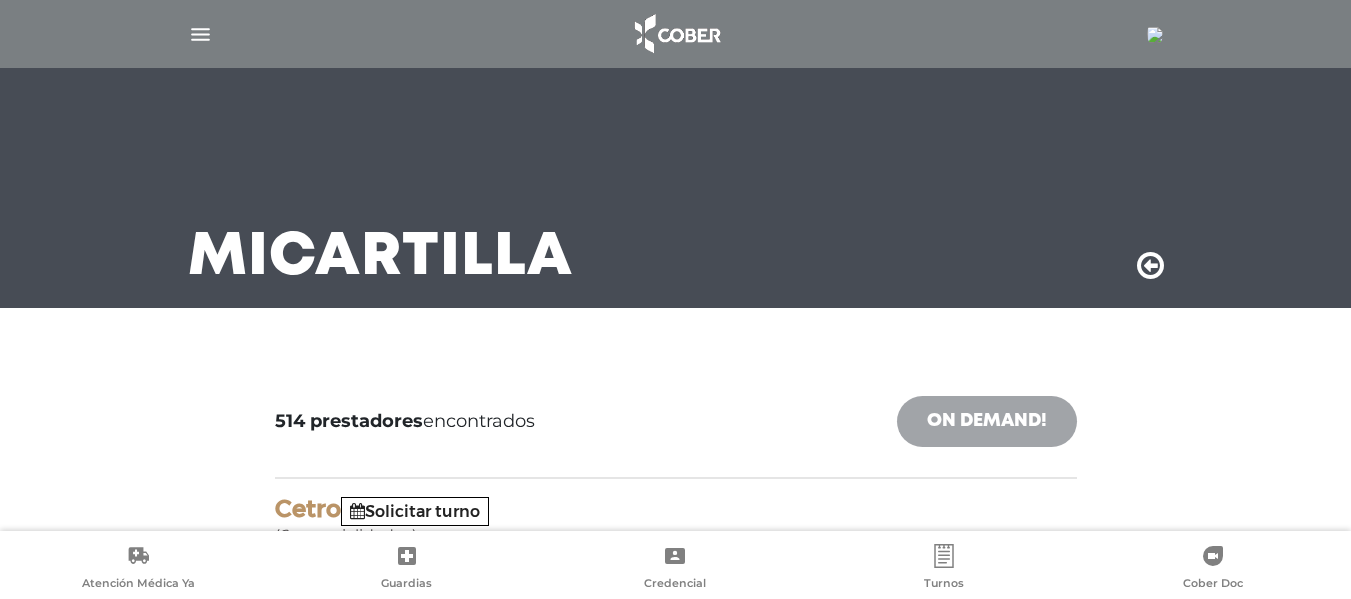 click on "On Demand!" at bounding box center (987, 421) 